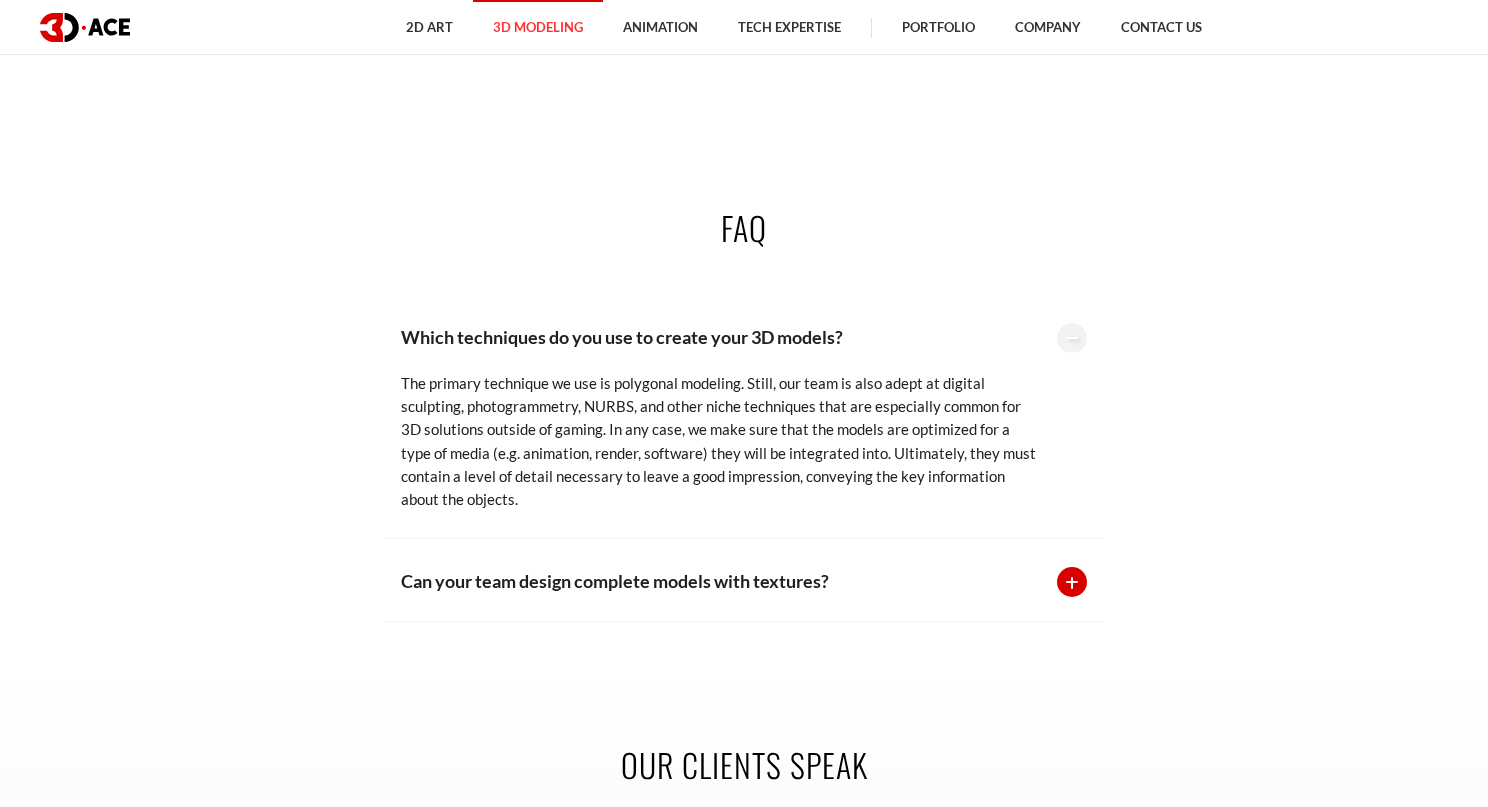 scroll, scrollTop: 3558, scrollLeft: 0, axis: vertical 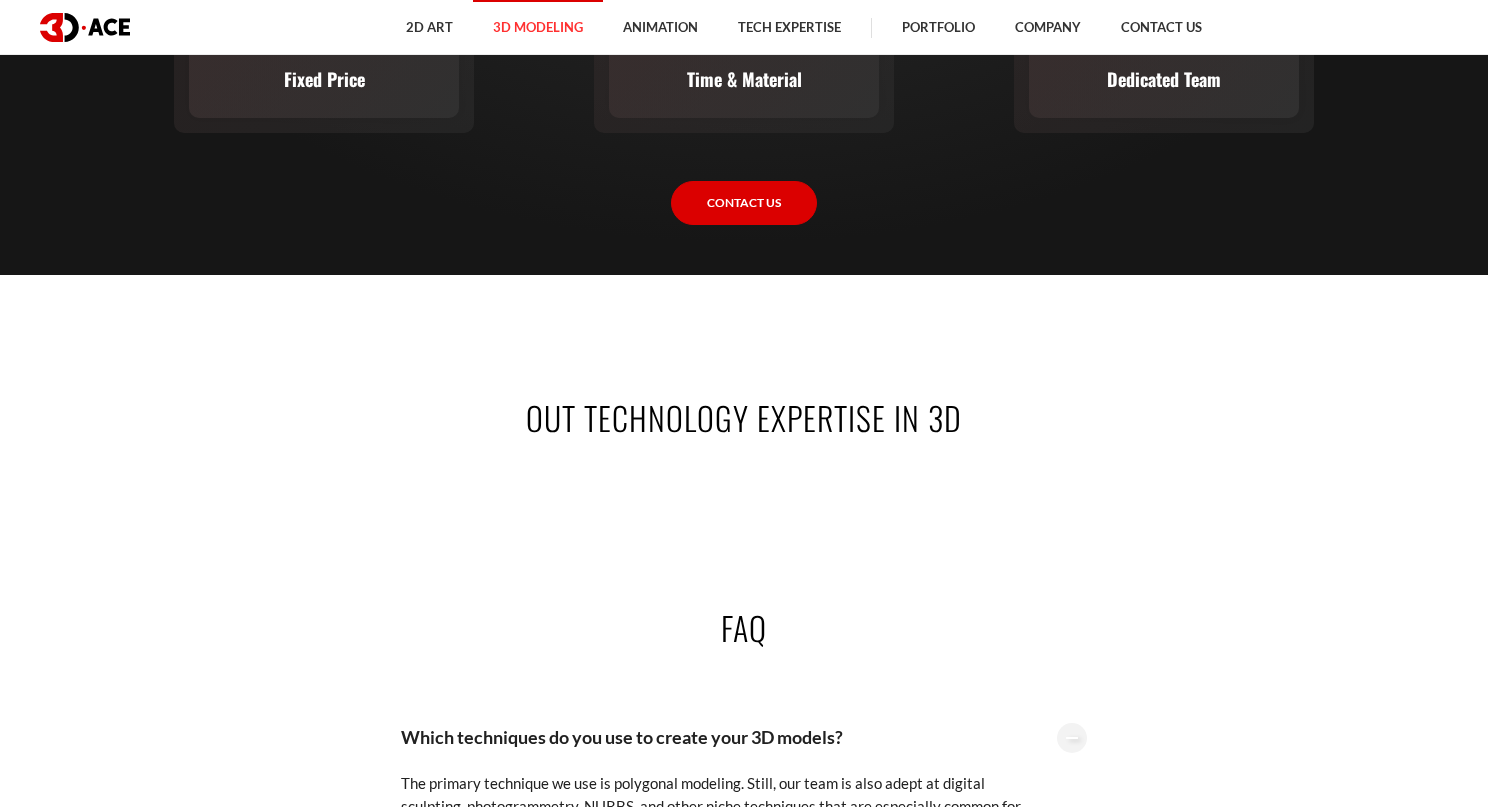 click on "Out Technology Expertise in 3D" at bounding box center [744, 440] 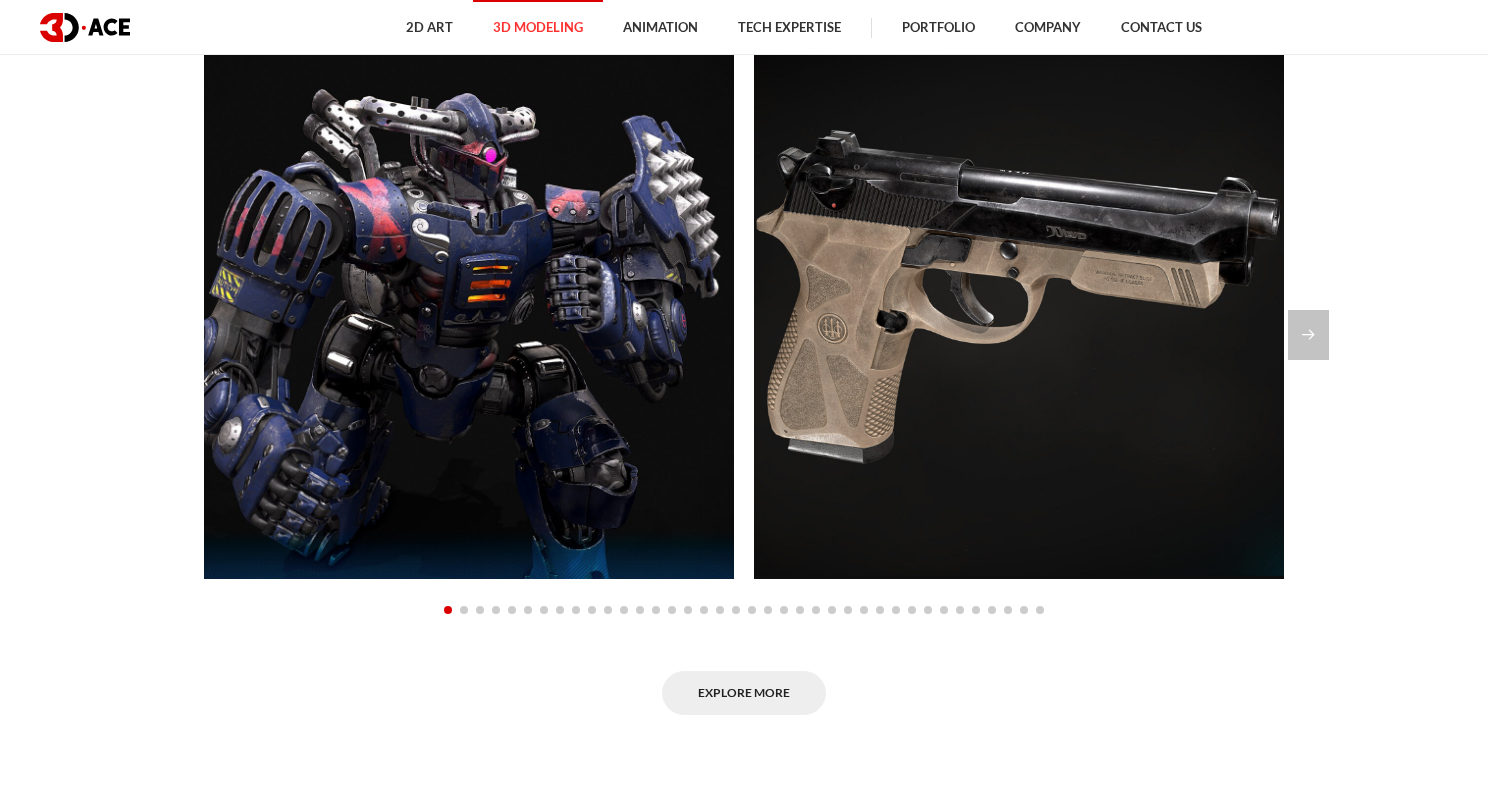 scroll, scrollTop: 1888, scrollLeft: 0, axis: vertical 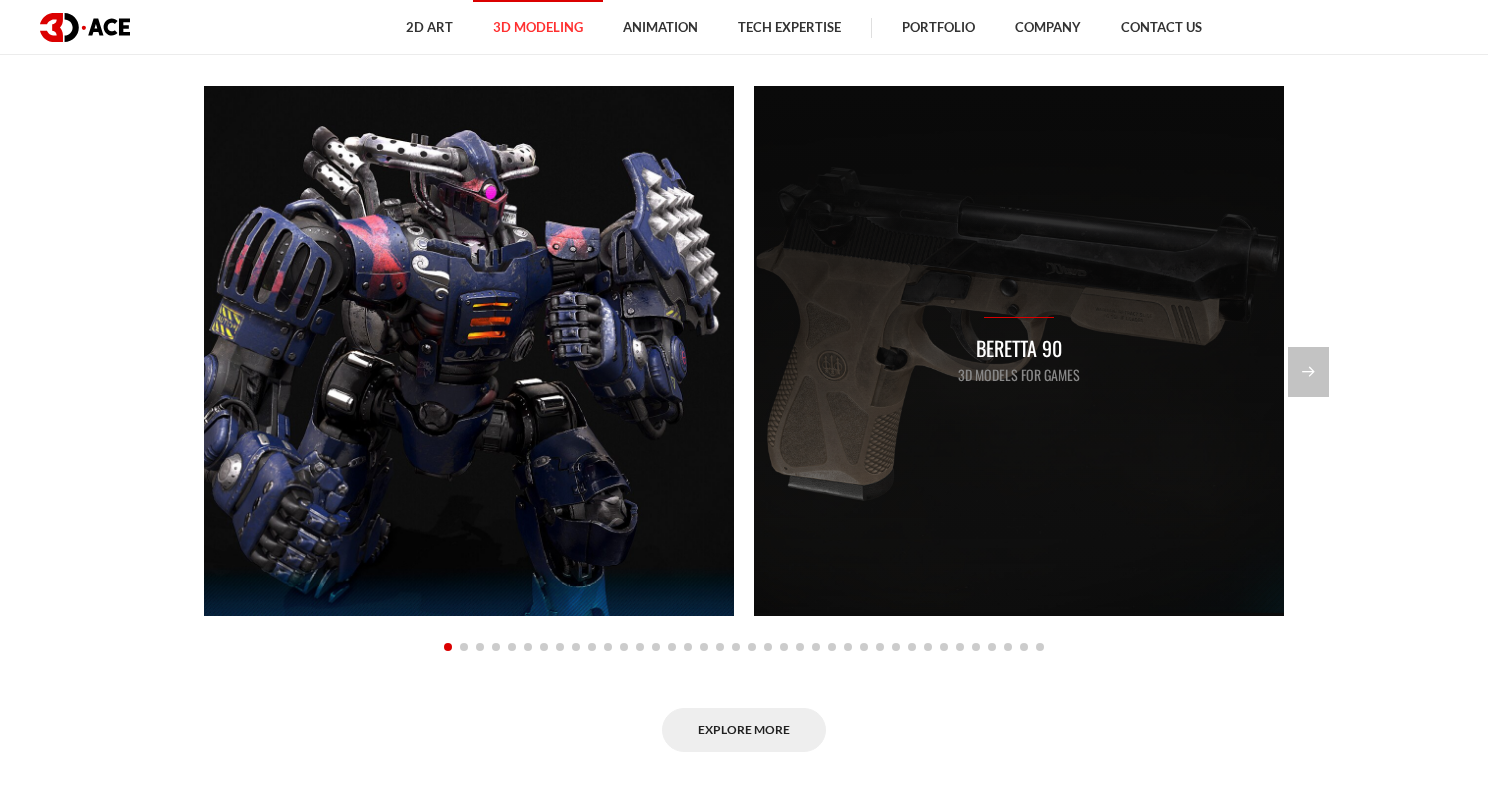 click on "Beretta 90
3D Models for Games" at bounding box center (1019, 351) 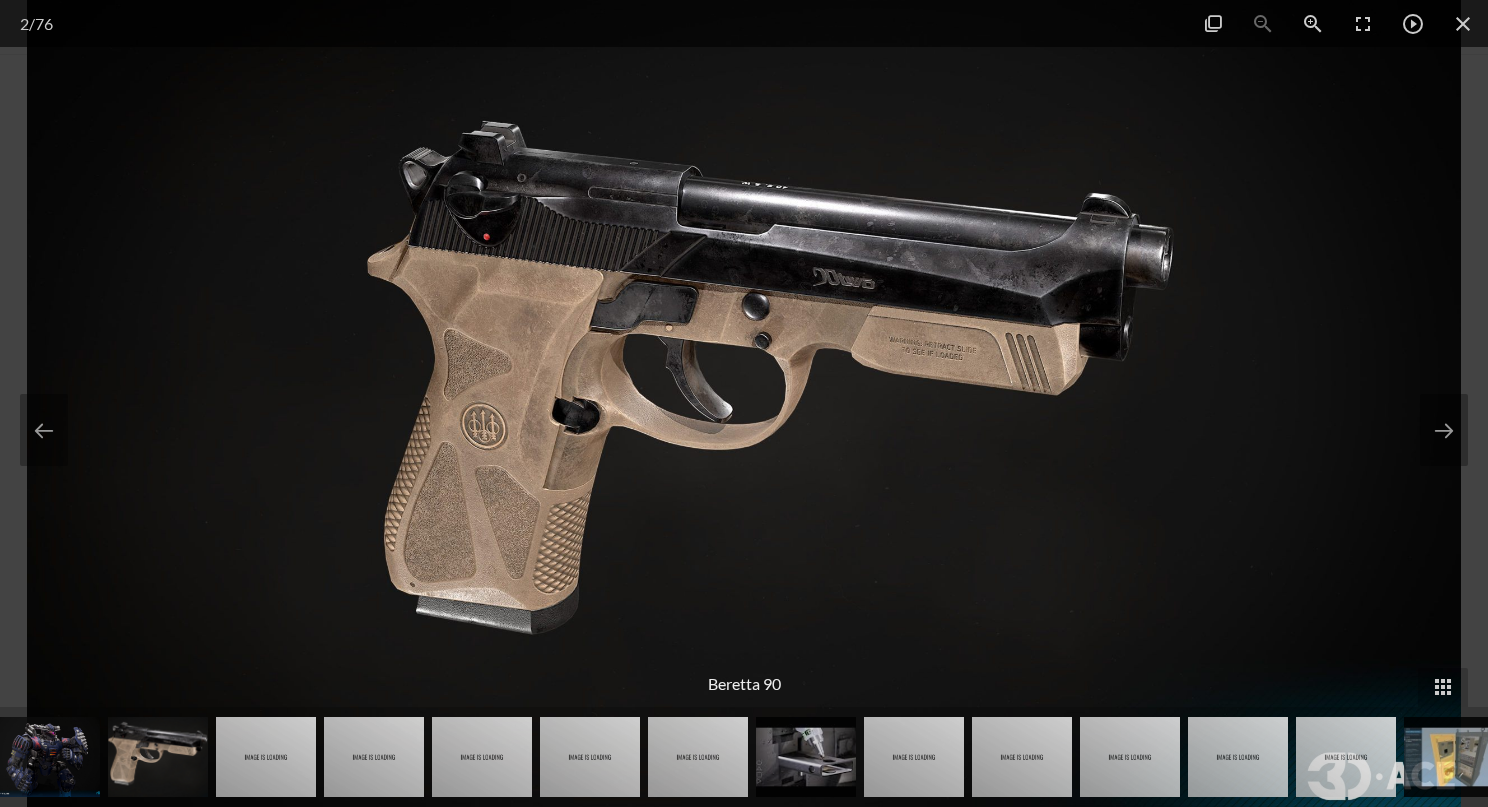 click at bounding box center (50, 757) 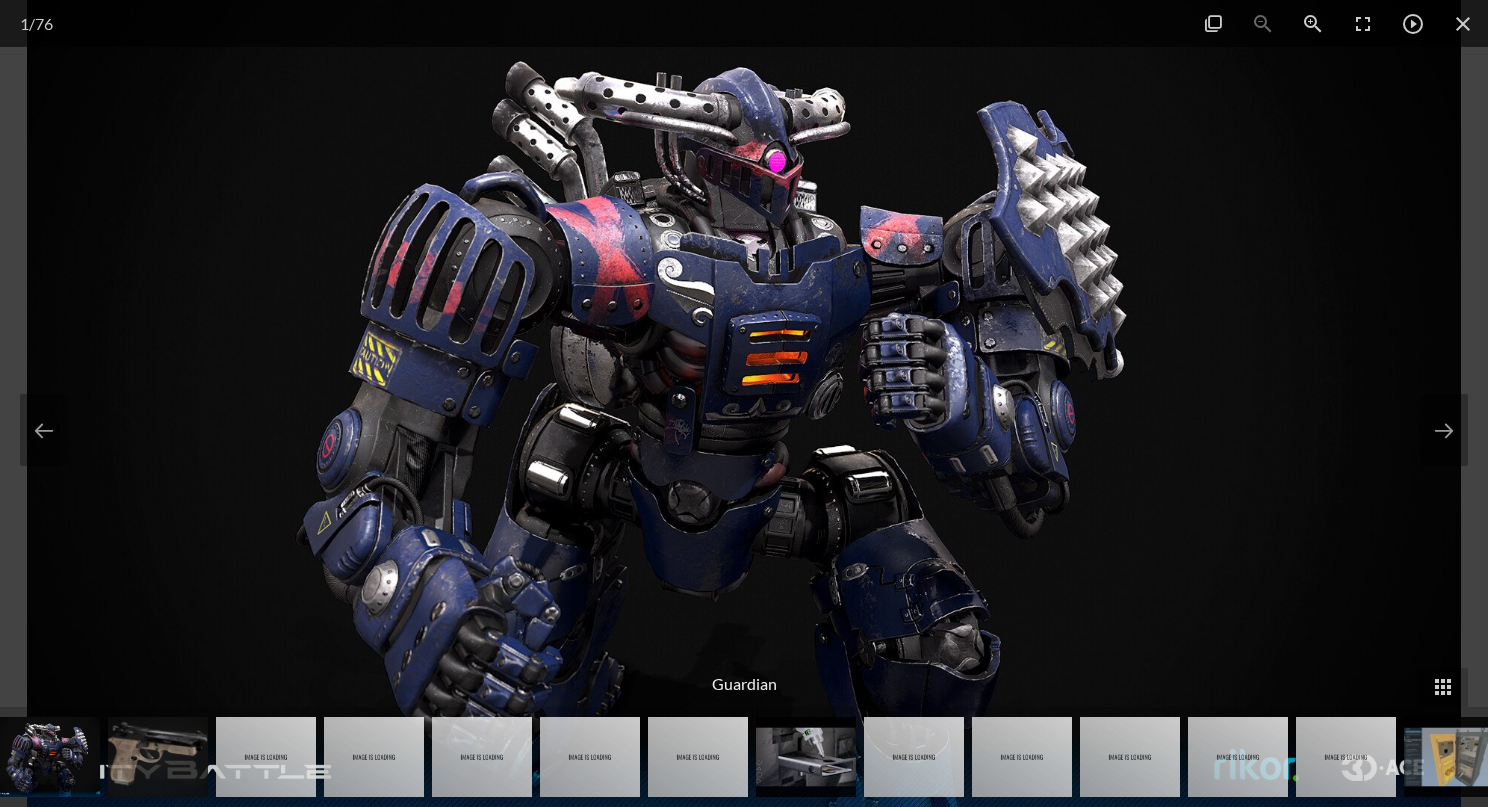 click at bounding box center [158, 757] 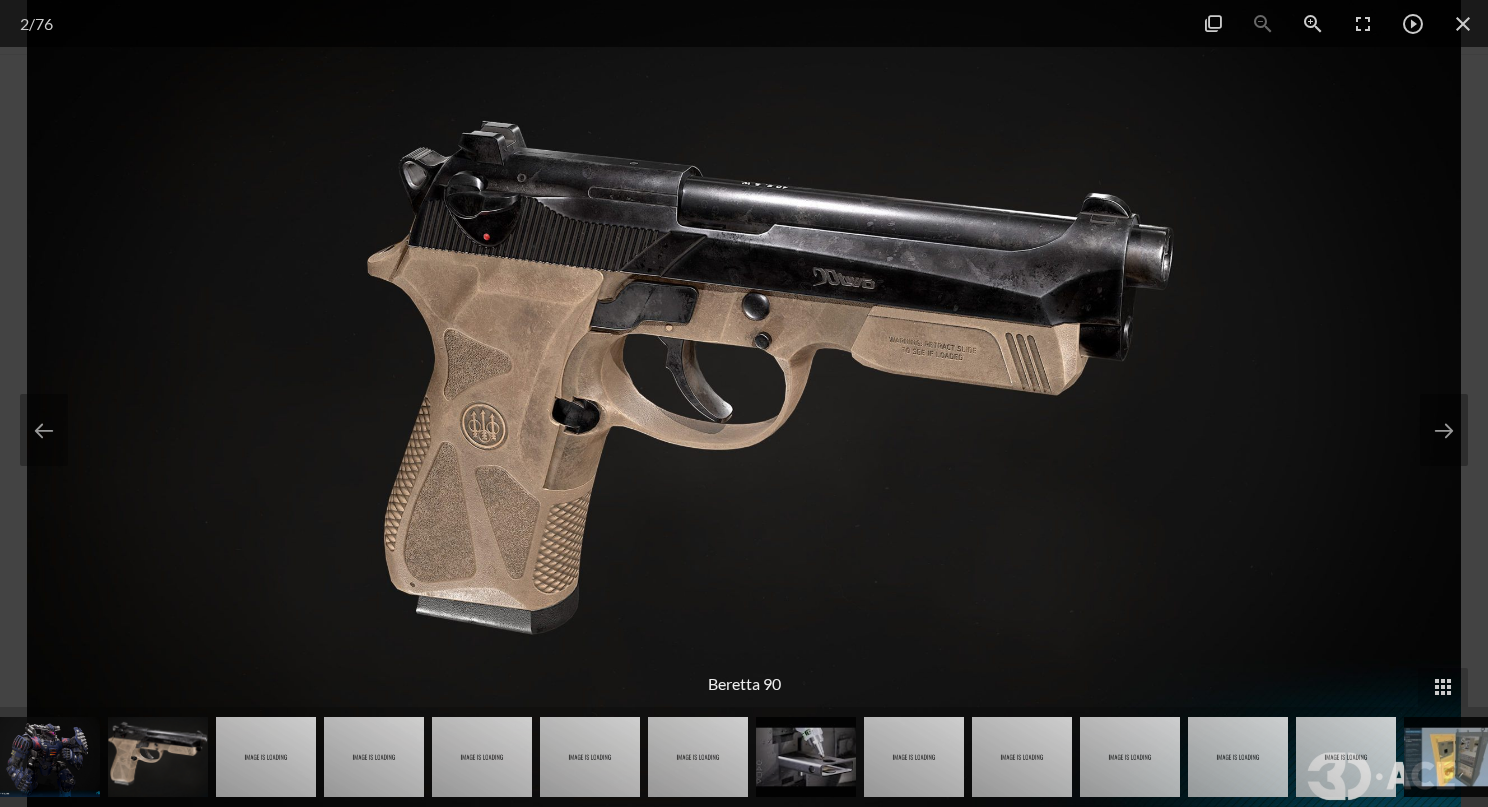 click at bounding box center [806, 757] 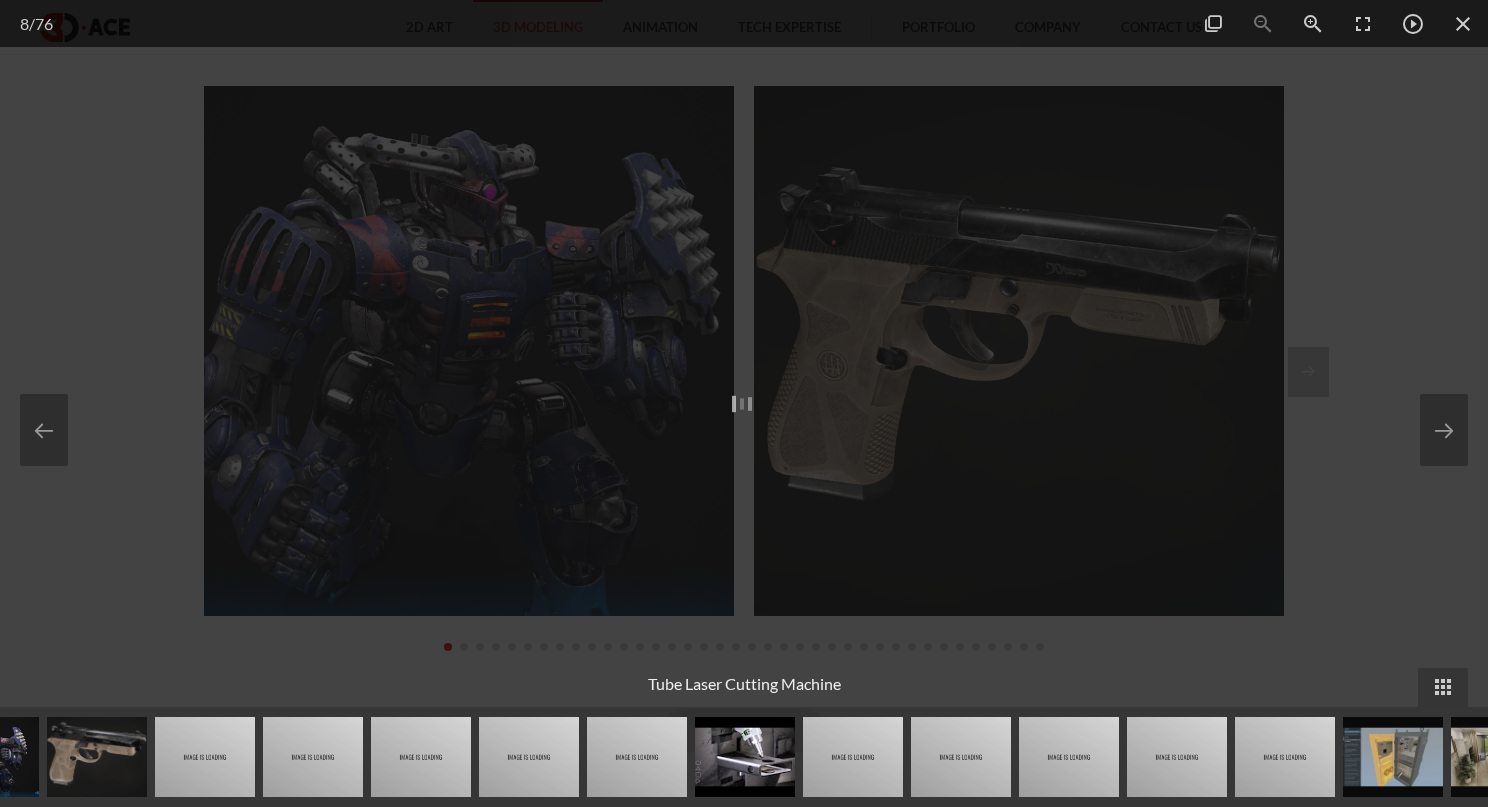 click at bounding box center (97, 757) 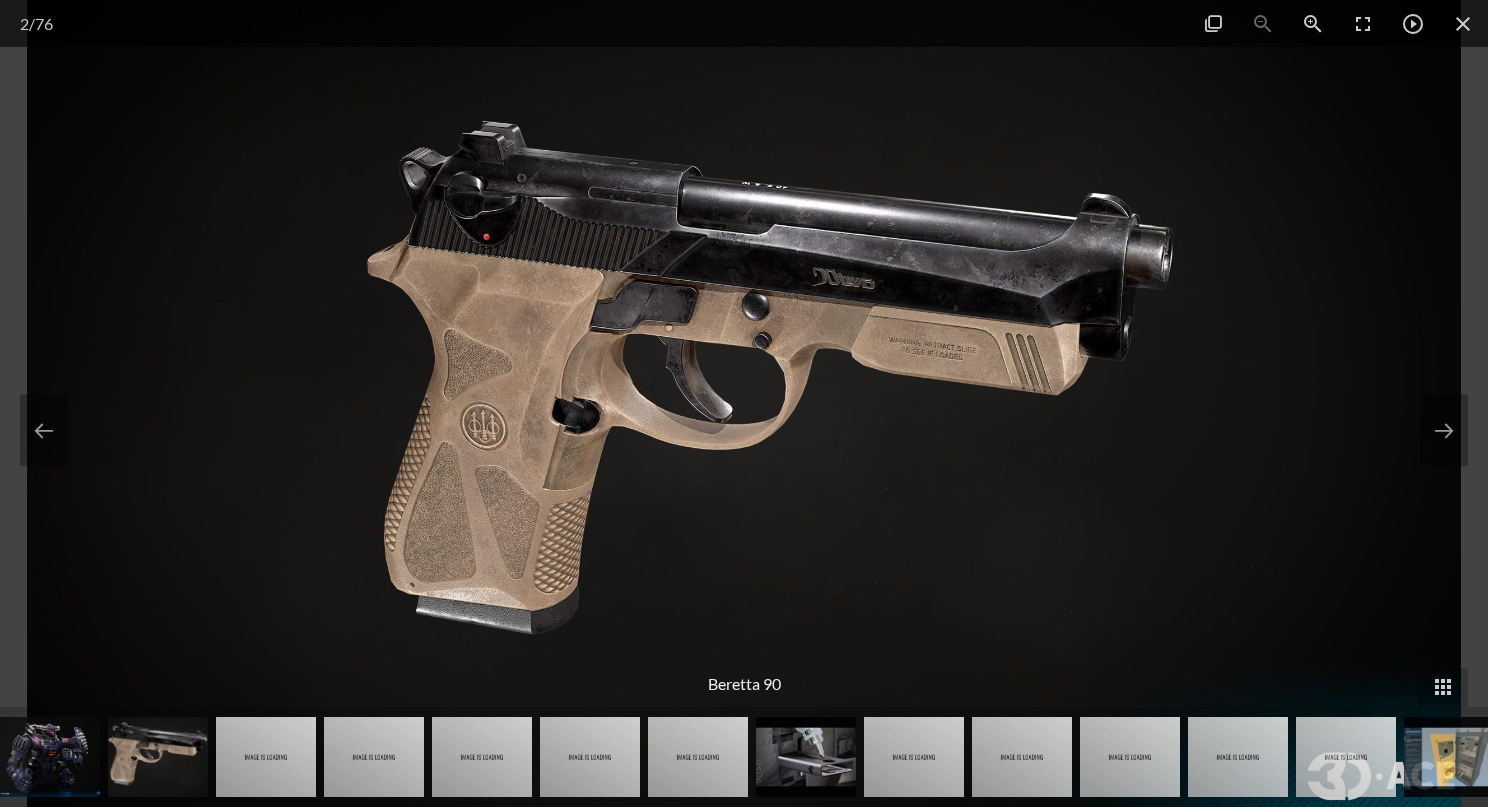 click at bounding box center (806, 757) 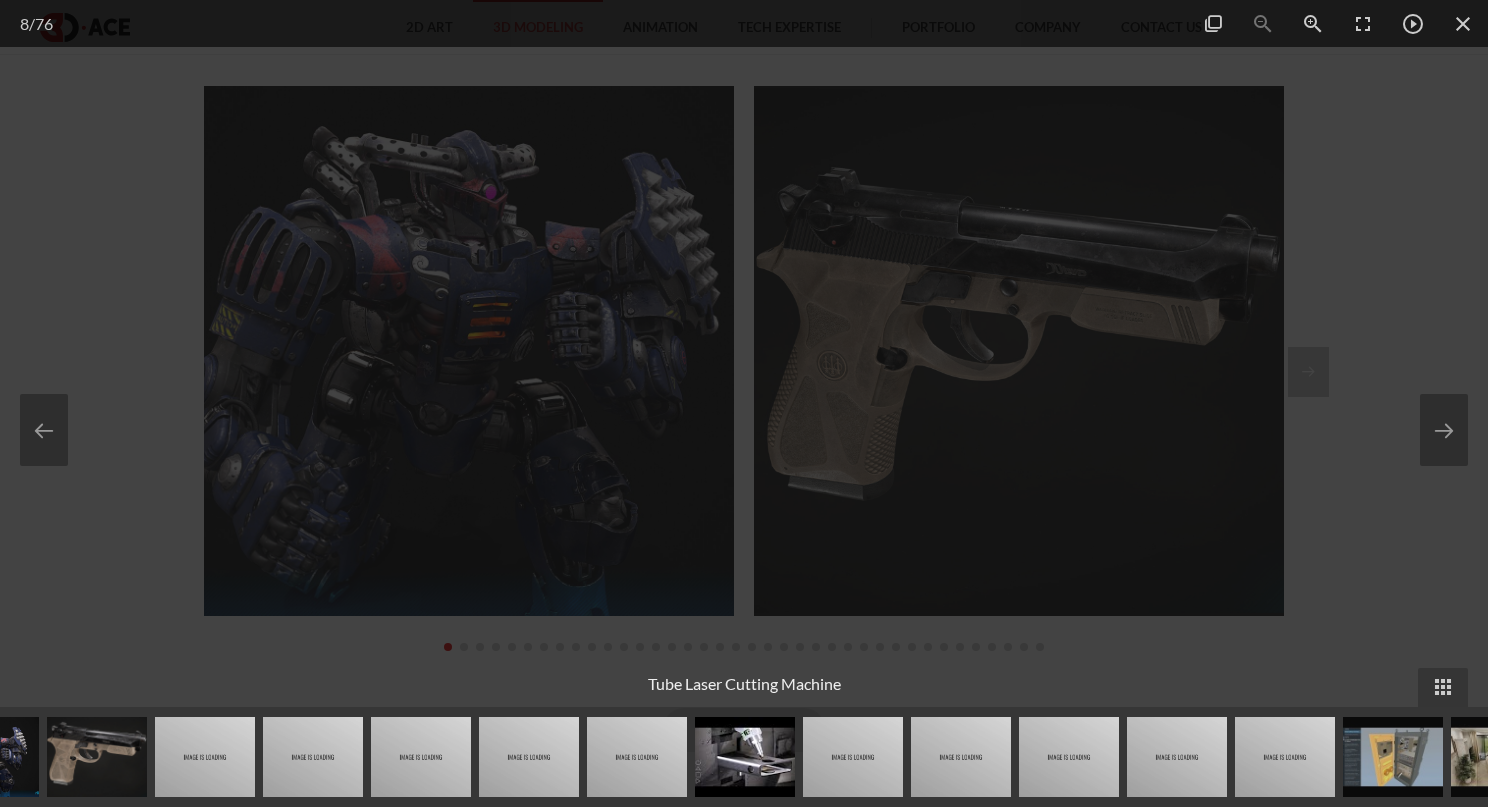 click at bounding box center [1393, 757] 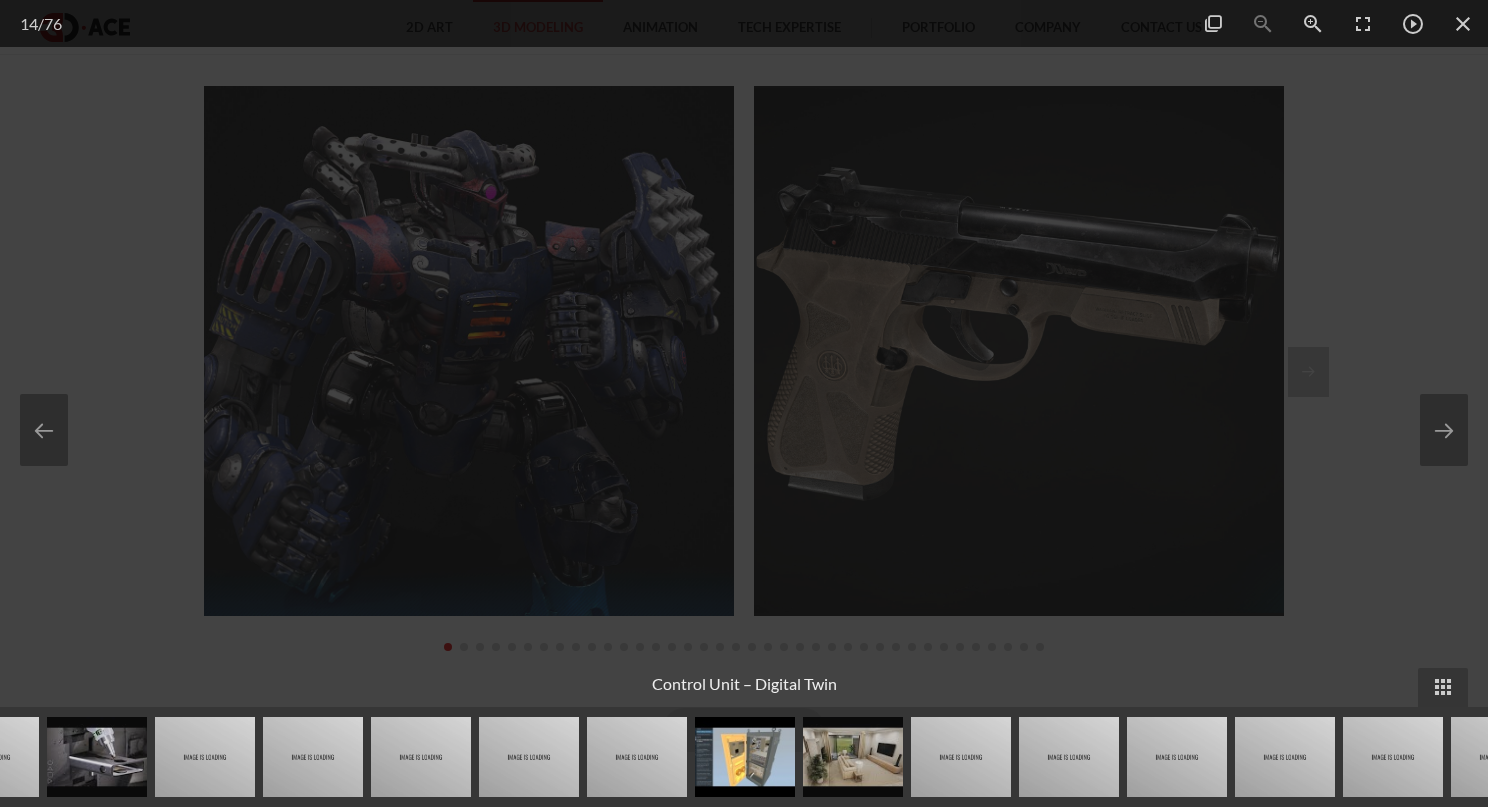 click at bounding box center (853, 757) 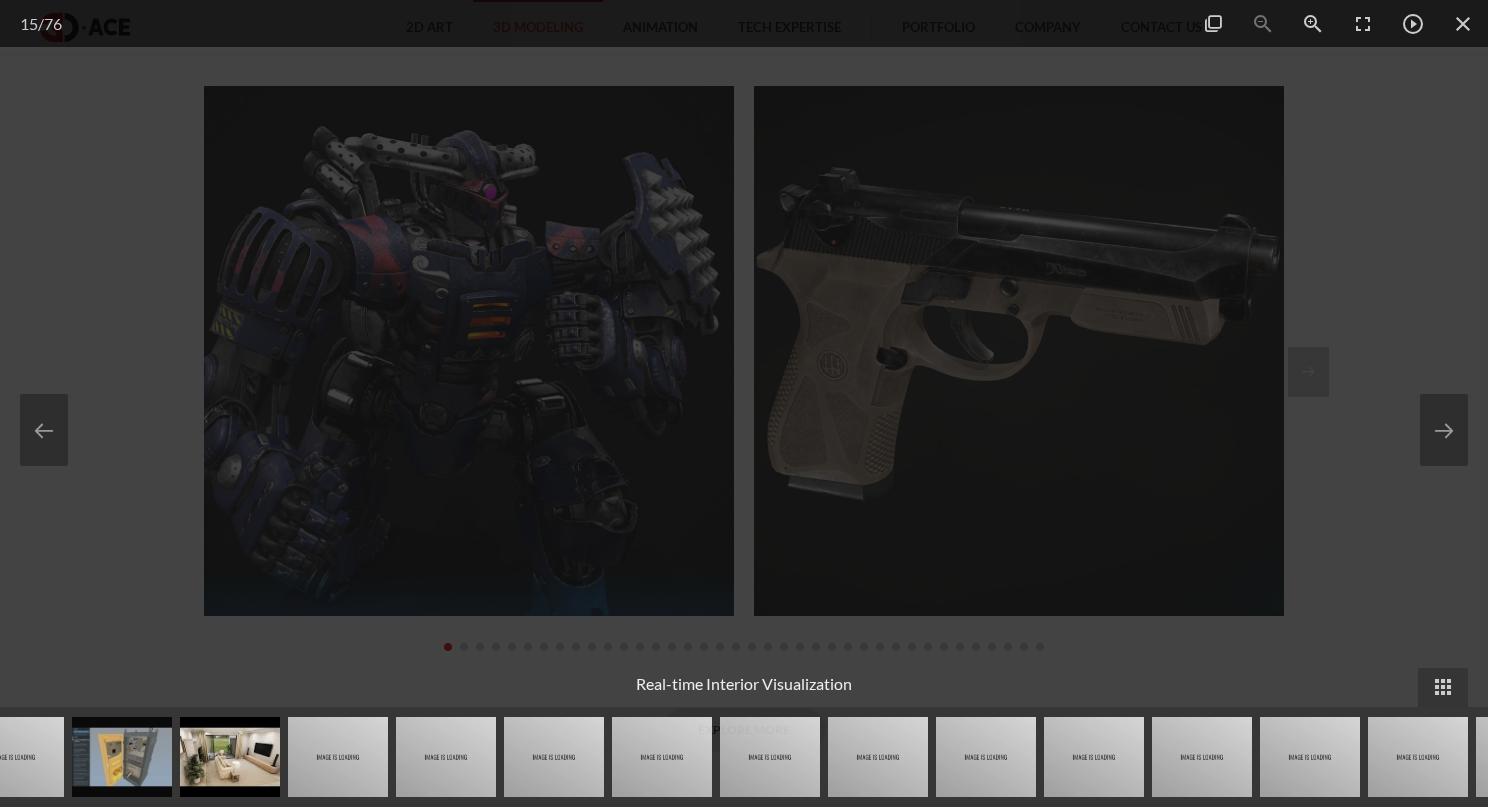 drag, startPoint x: 1357, startPoint y: 780, endPoint x: 577, endPoint y: 789, distance: 780.05194 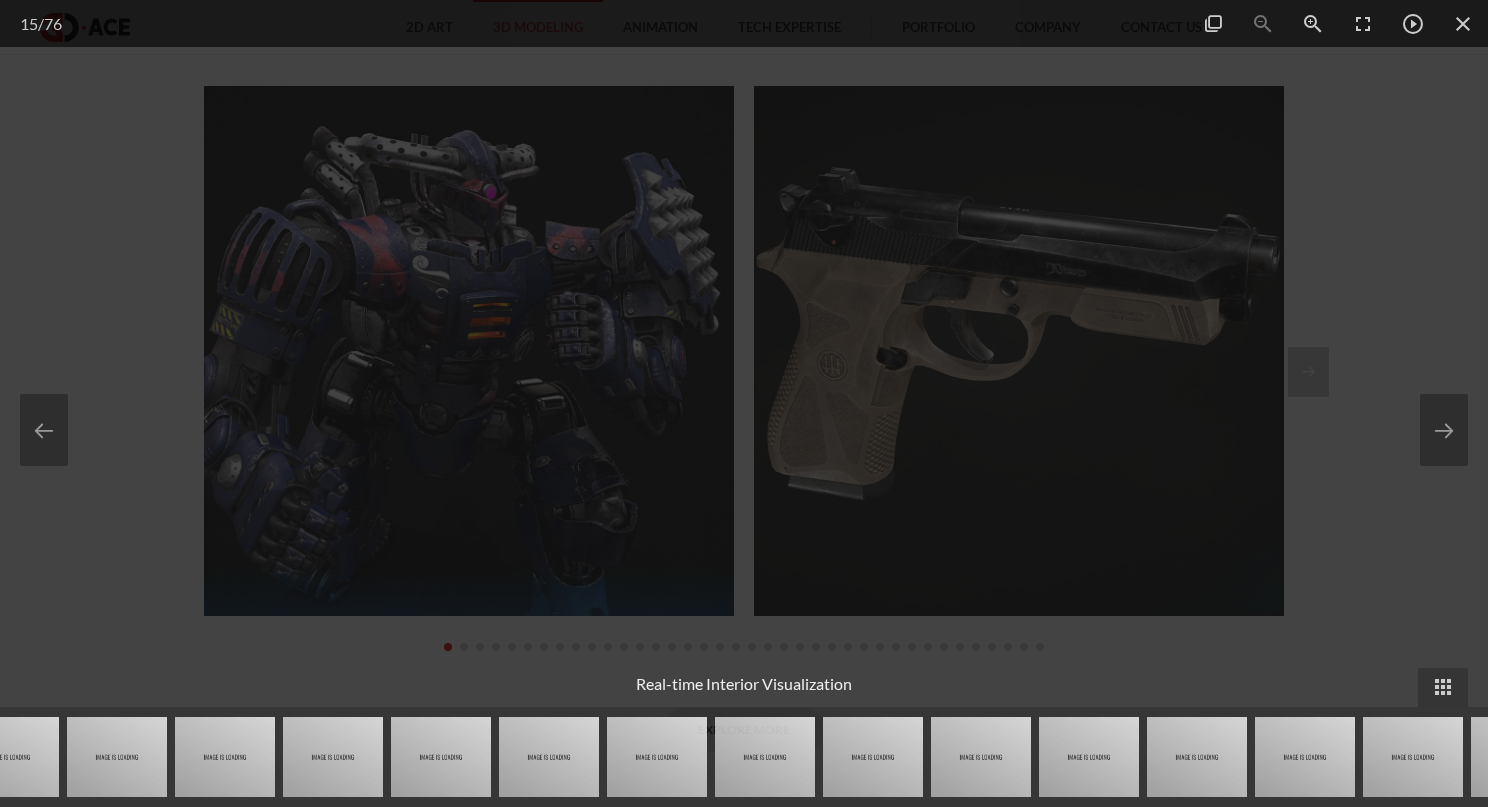 drag, startPoint x: 1150, startPoint y: 779, endPoint x: 658, endPoint y: 770, distance: 492.0823 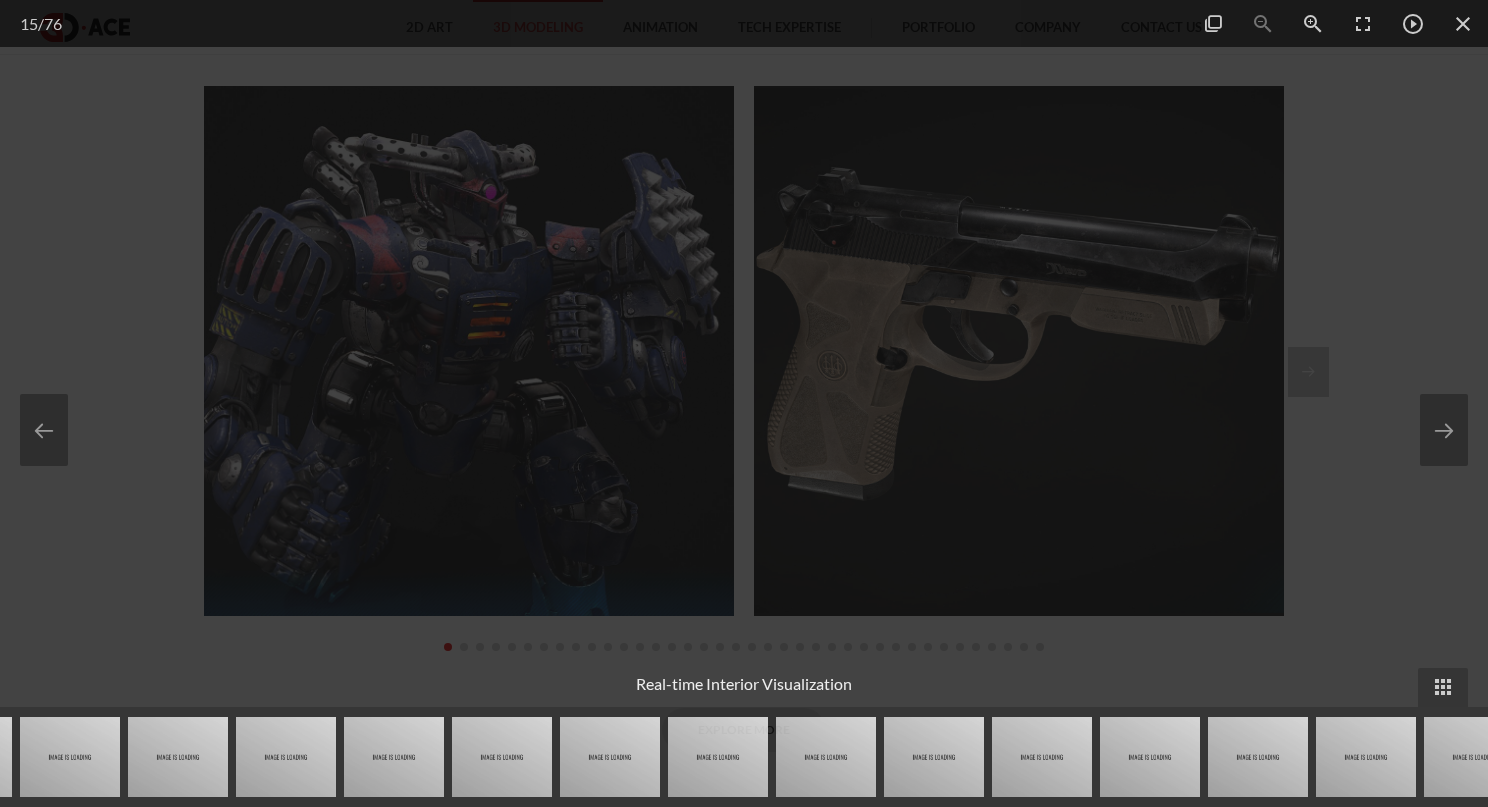 drag, startPoint x: 1115, startPoint y: 779, endPoint x: 482, endPoint y: 753, distance: 633.53375 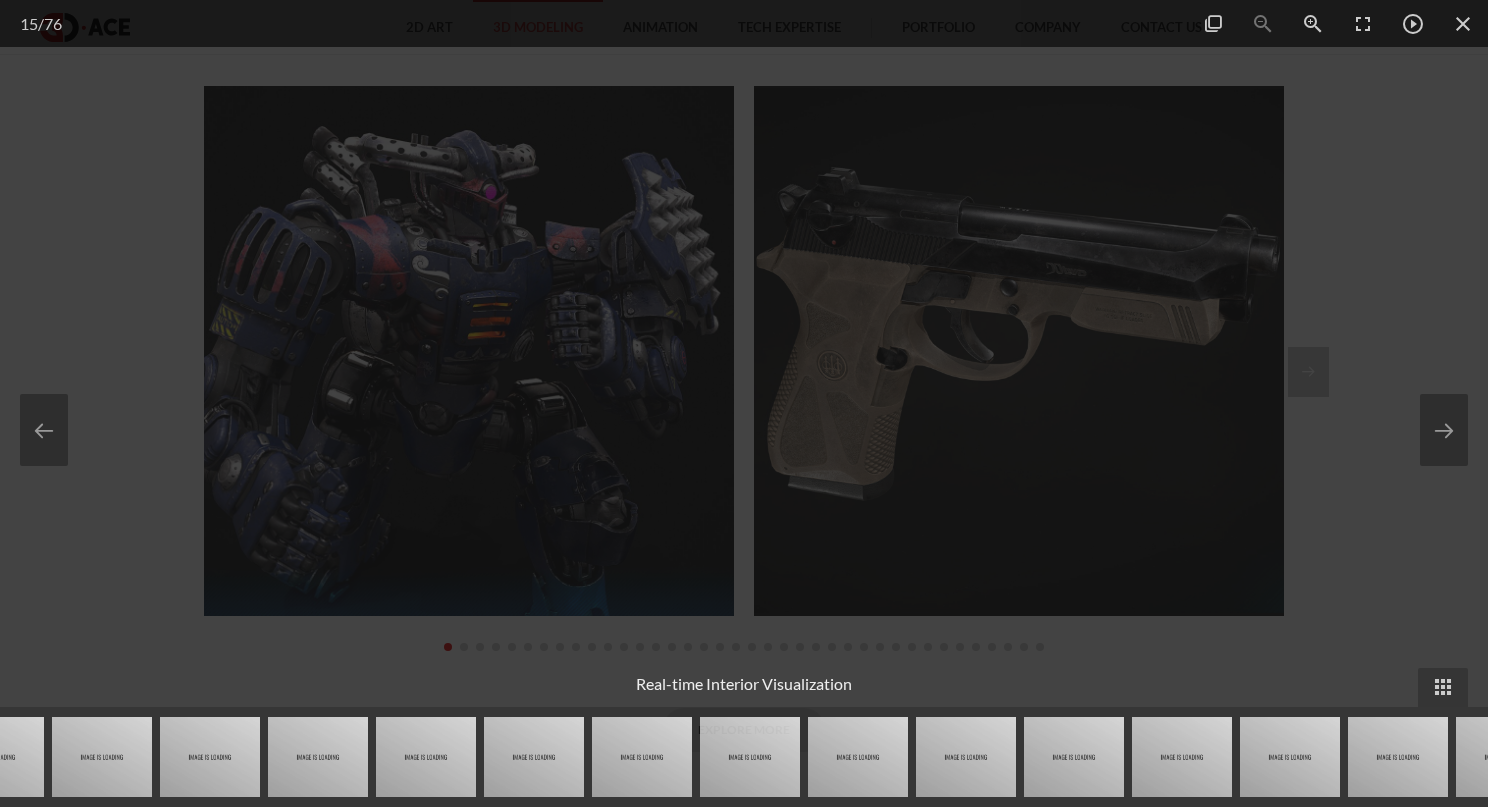 drag, startPoint x: 1233, startPoint y: 765, endPoint x: -203, endPoint y: 638, distance: 1441.605 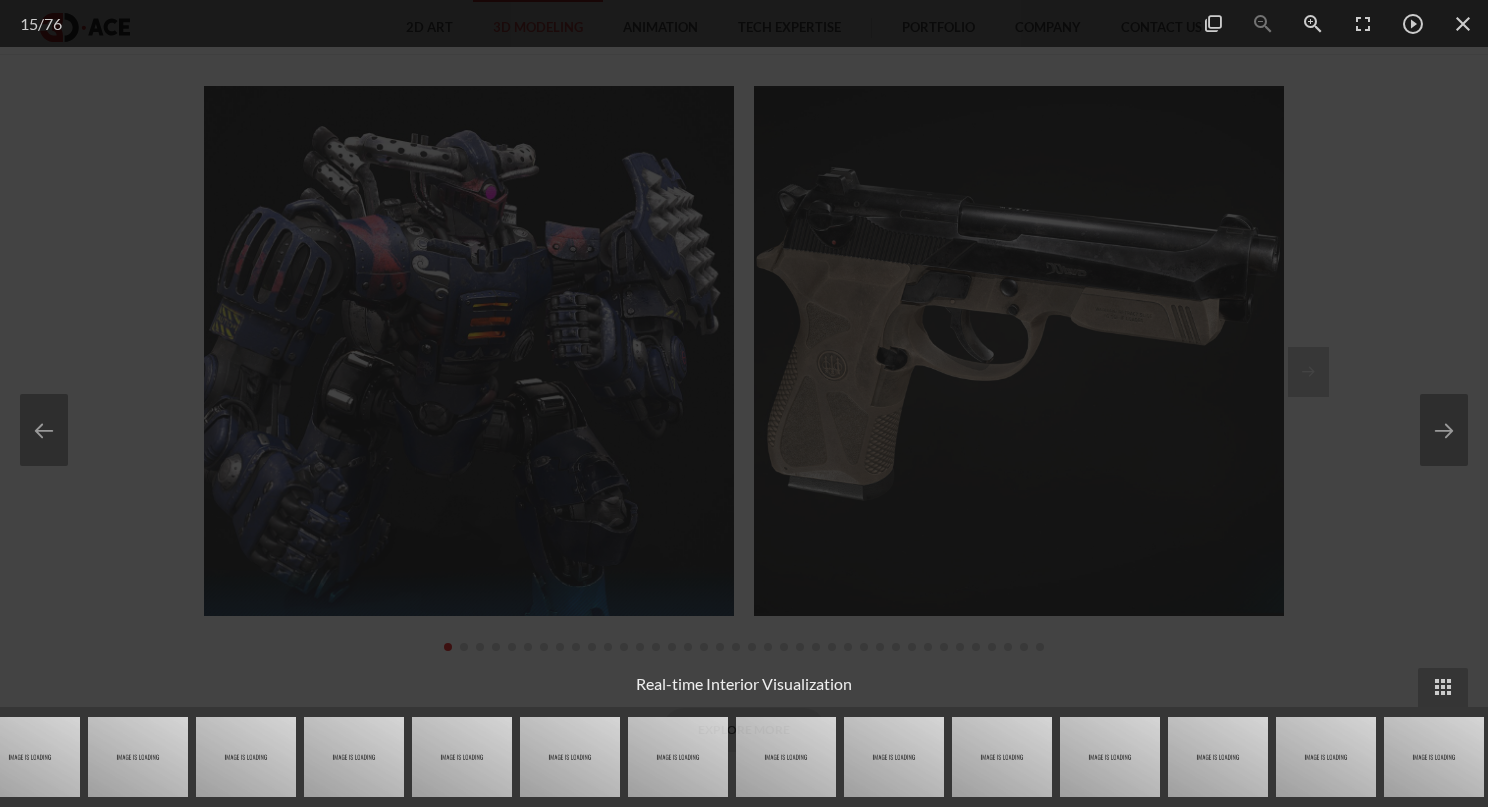 drag, startPoint x: 651, startPoint y: 733, endPoint x: -37, endPoint y: 727, distance: 688.0262 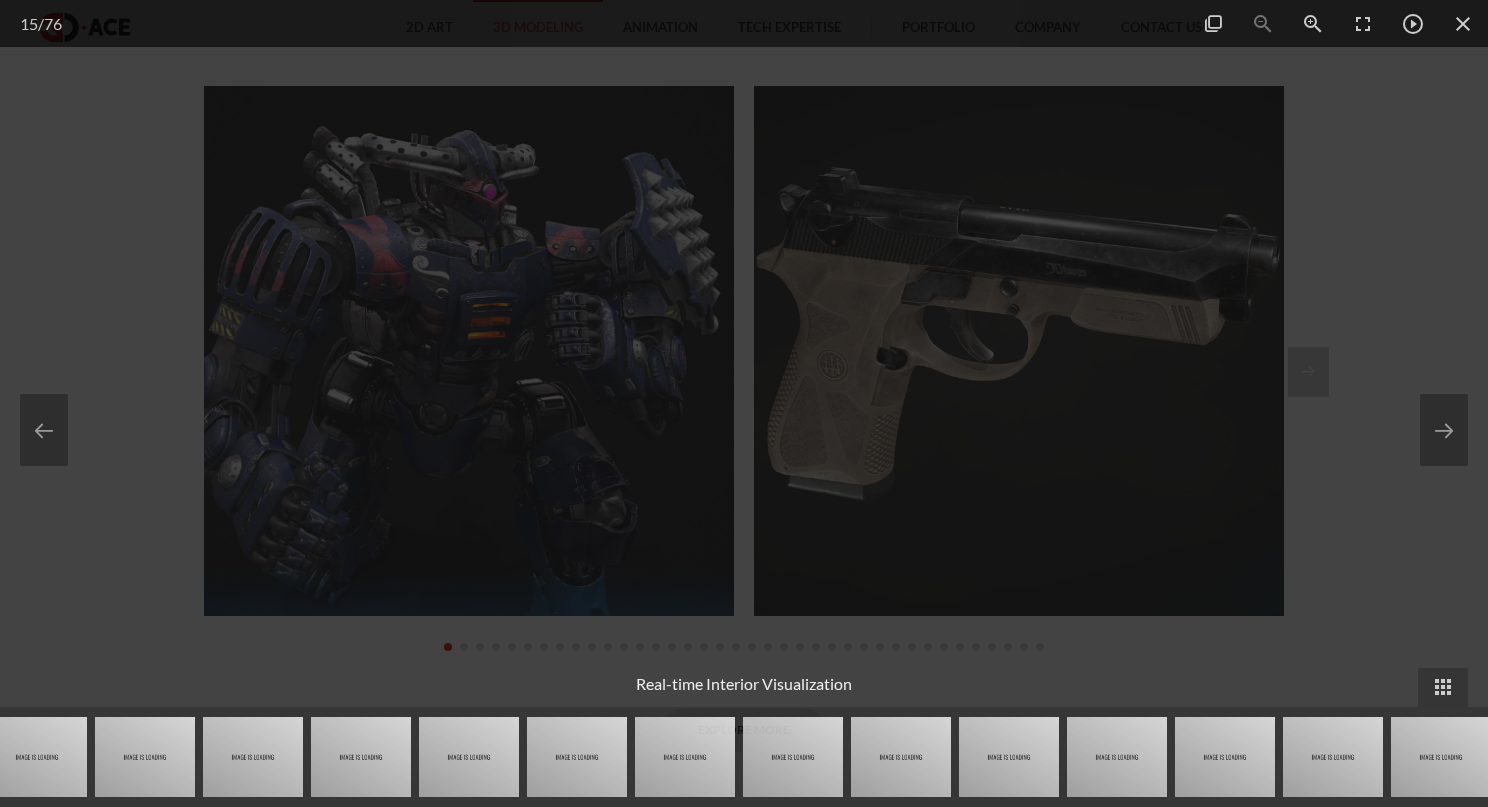click at bounding box center (1009, 757) 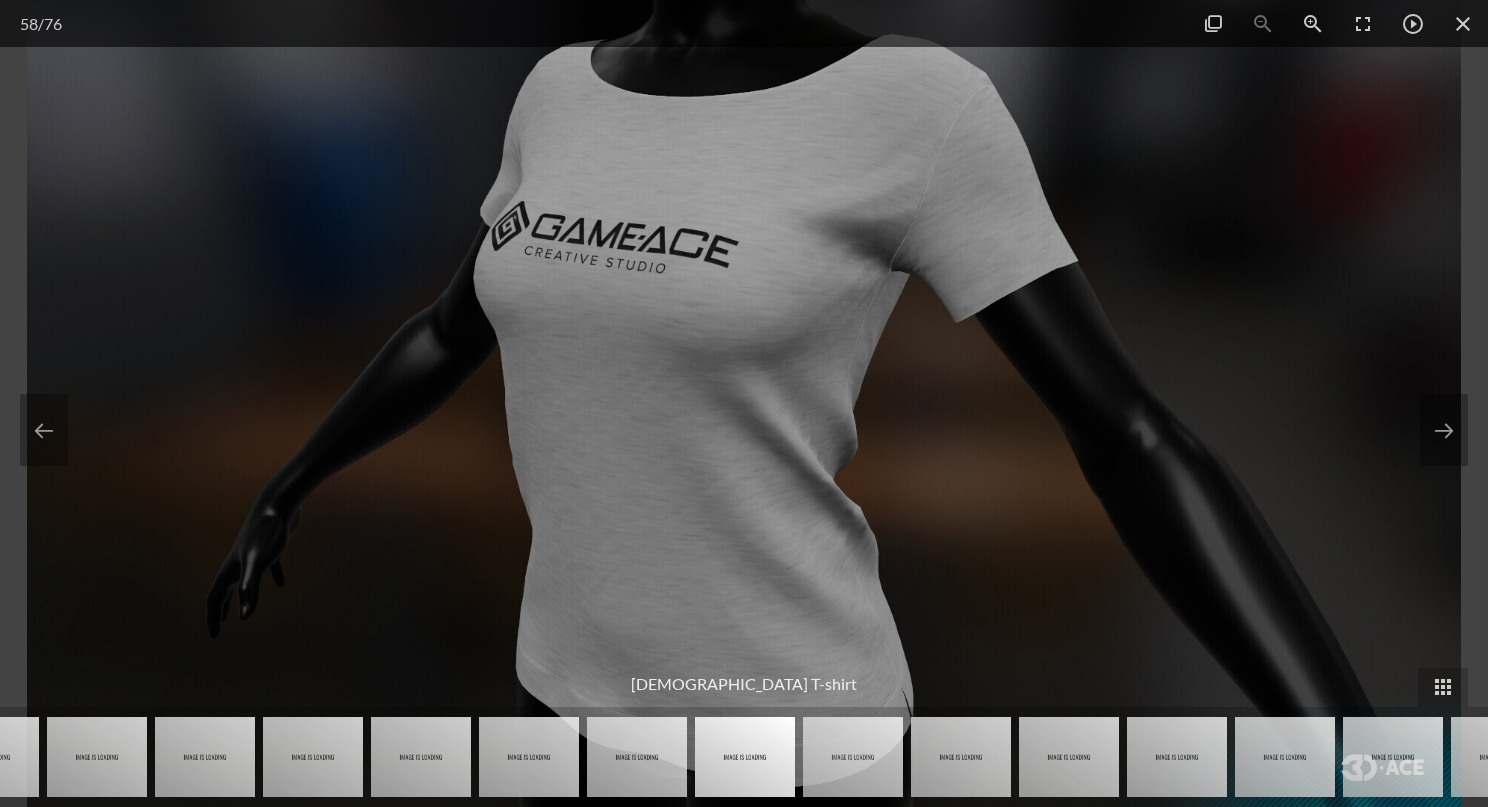 click at bounding box center (961, 757) 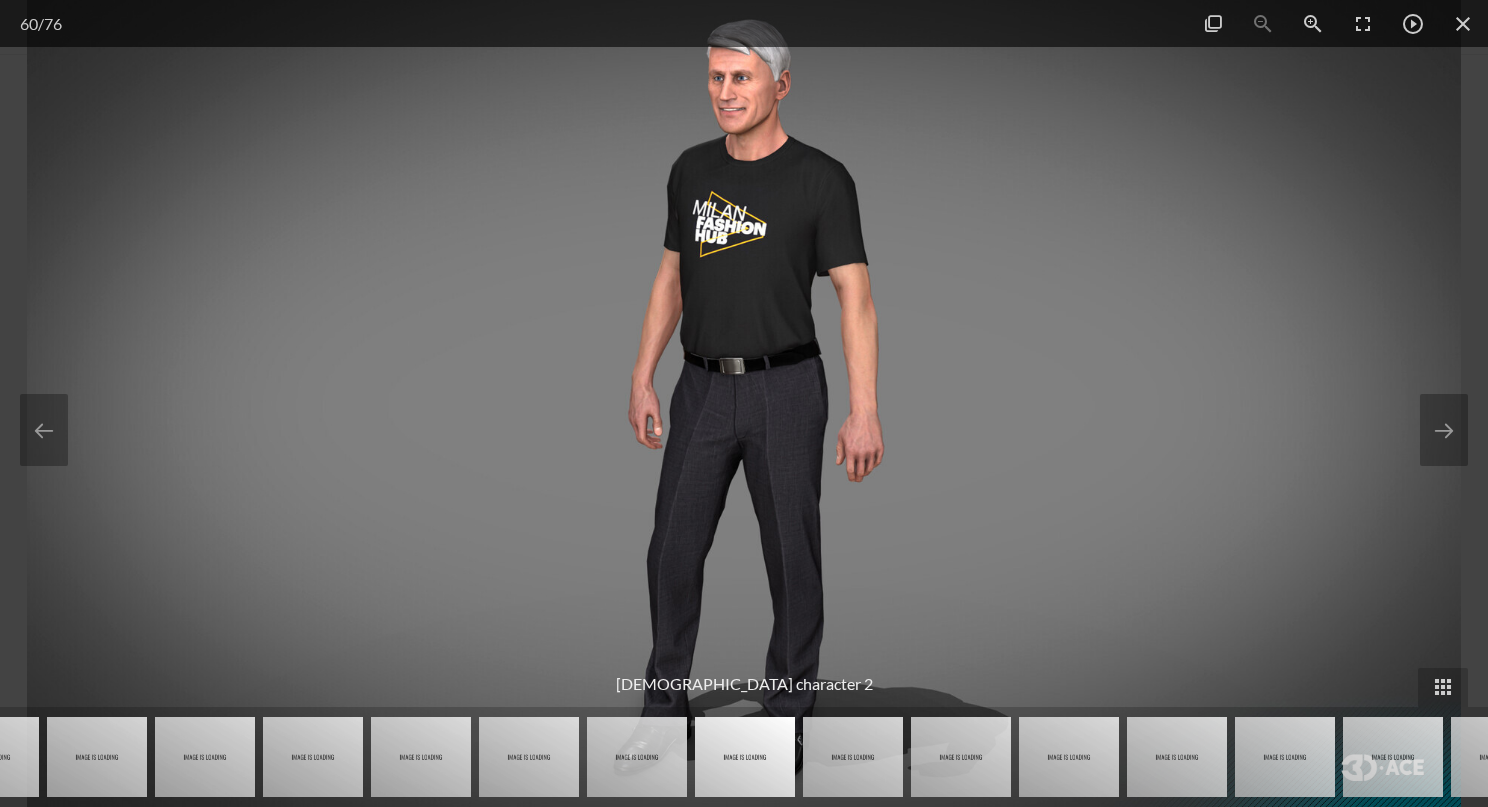 click at bounding box center (961, 757) 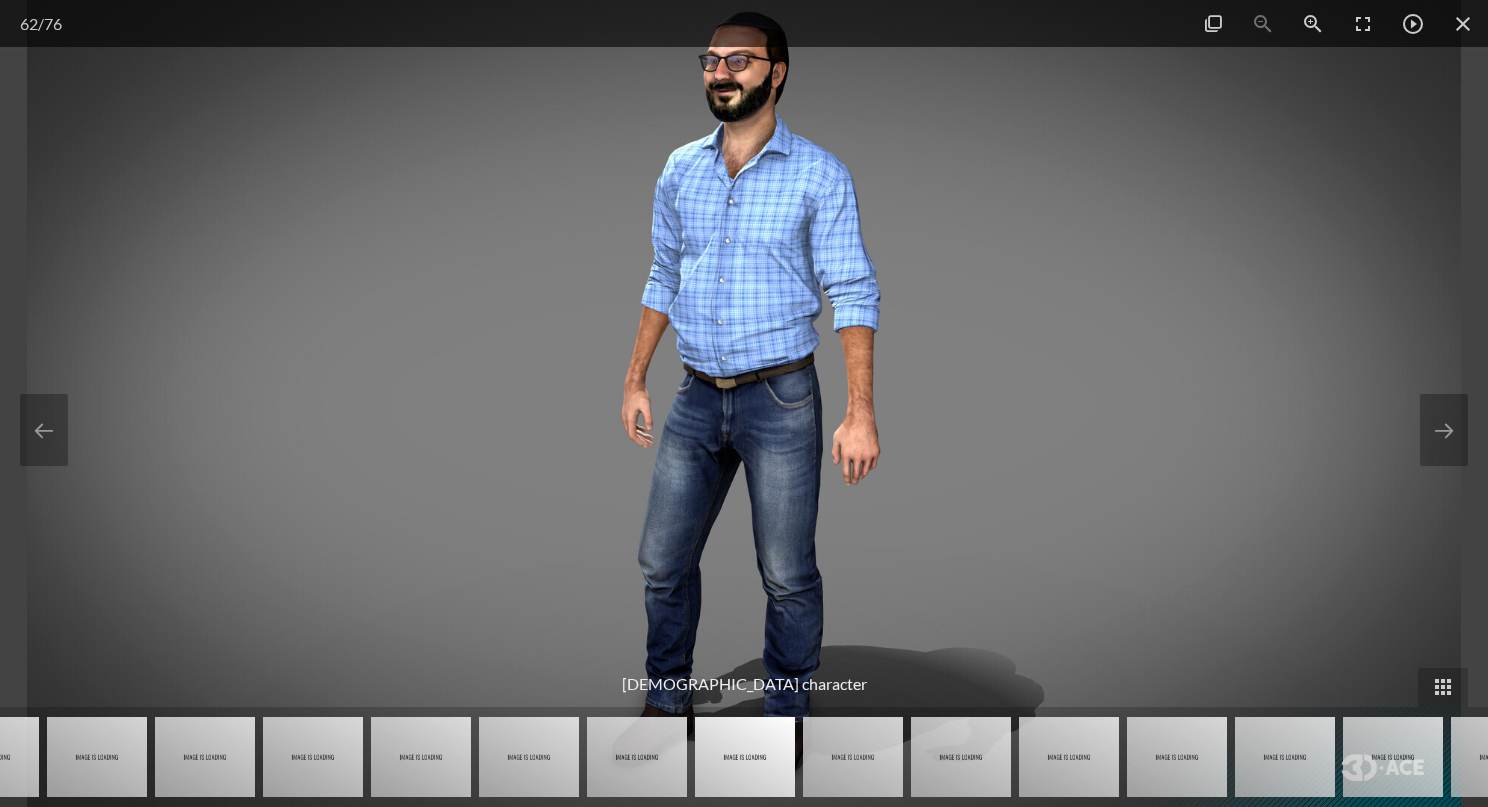 click at bounding box center (961, 757) 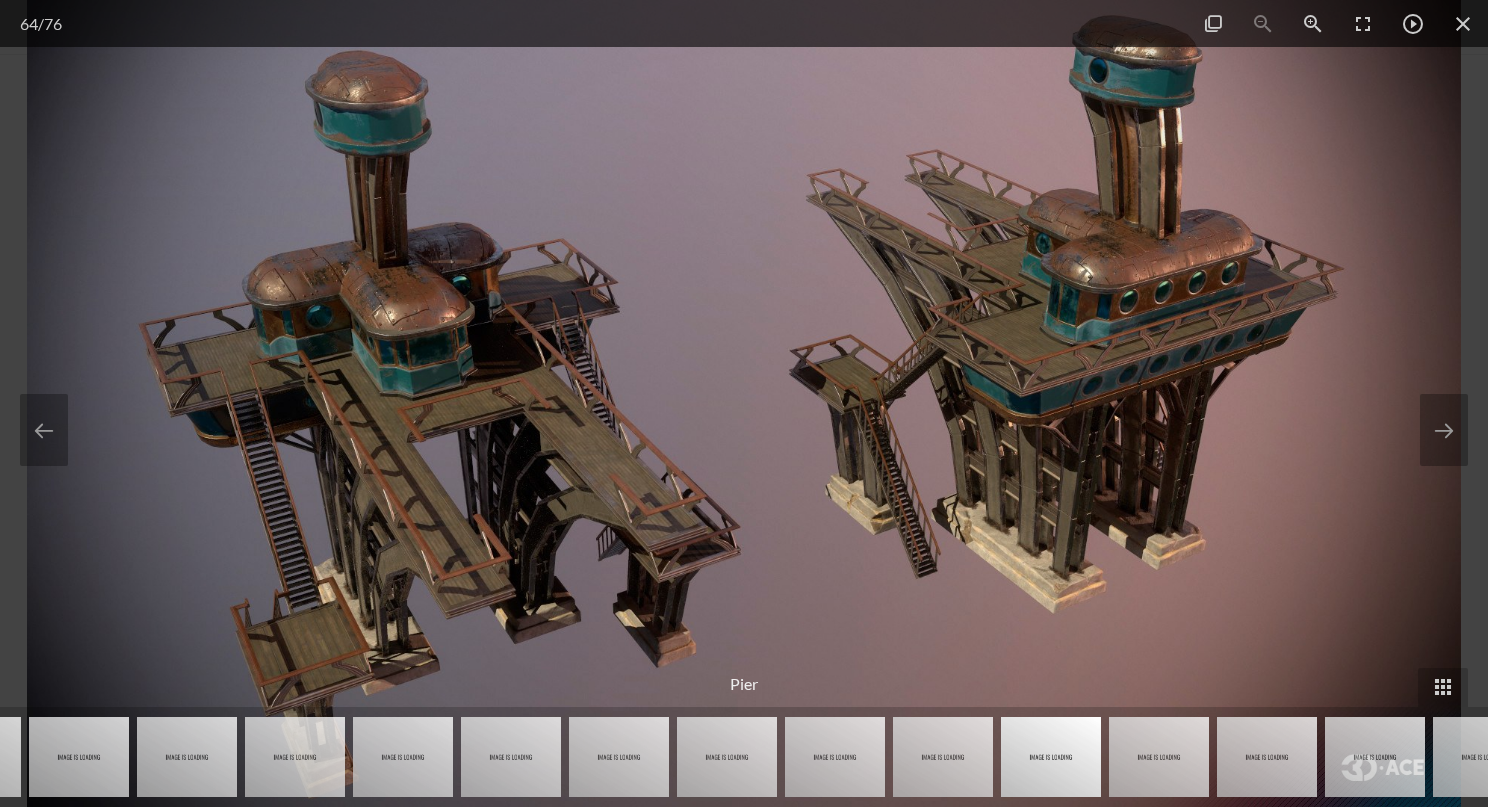 drag, startPoint x: 442, startPoint y: 741, endPoint x: 1503, endPoint y: 838, distance: 1065.4248 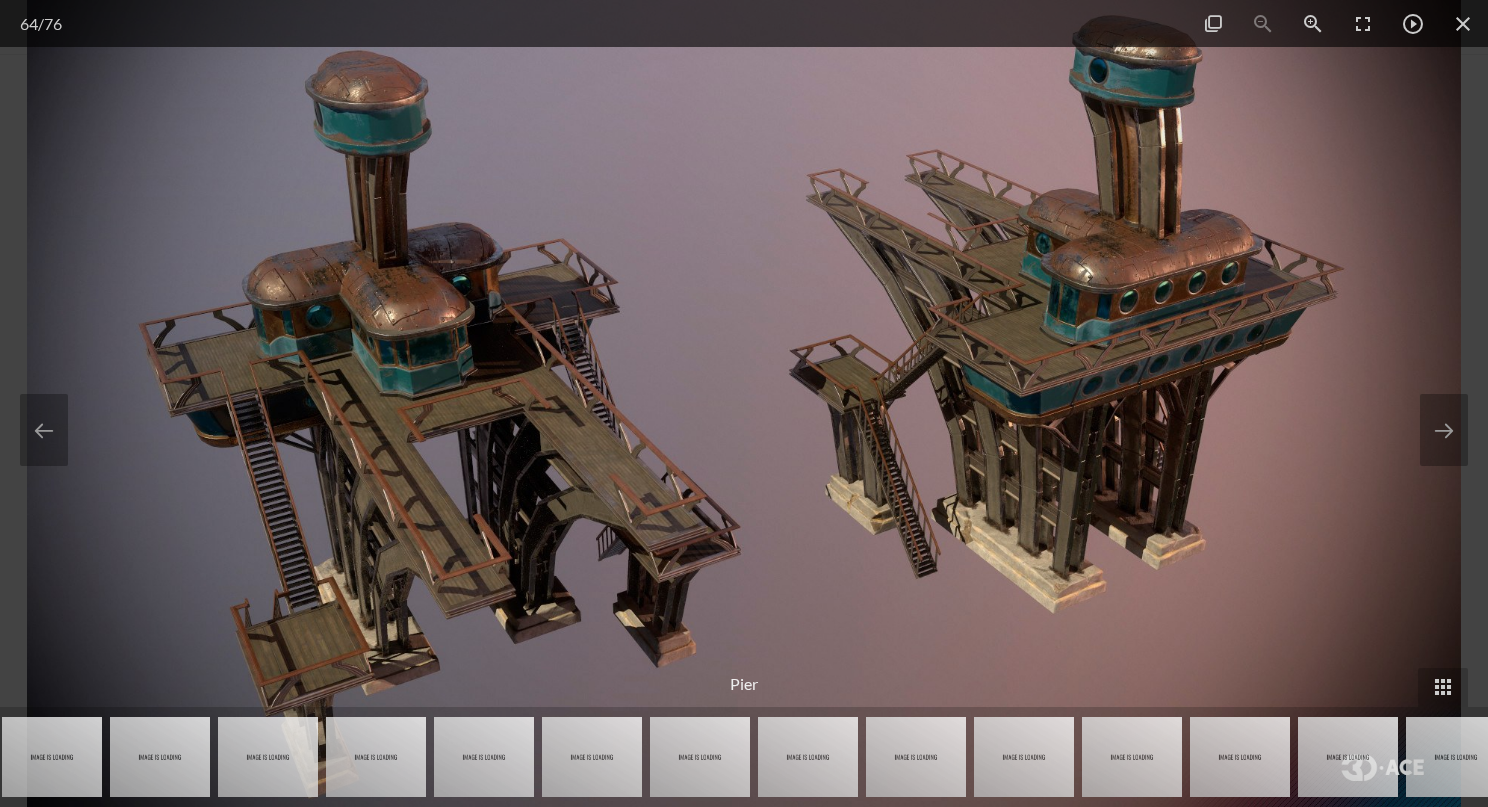 drag, startPoint x: 127, startPoint y: 755, endPoint x: 1503, endPoint y: 838, distance: 1378.501 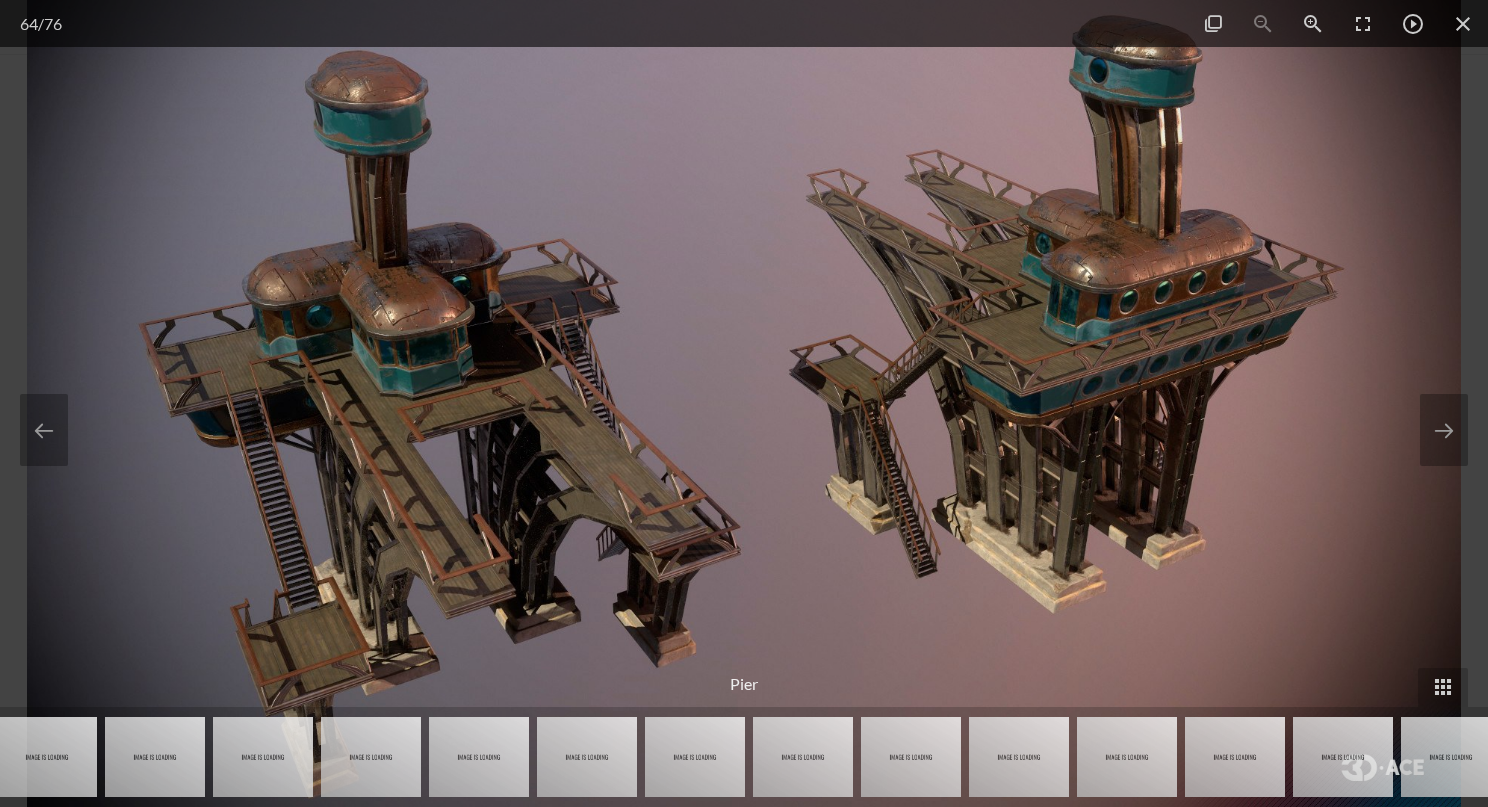 drag, startPoint x: 64, startPoint y: 750, endPoint x: 1468, endPoint y: 806, distance: 1405.1163 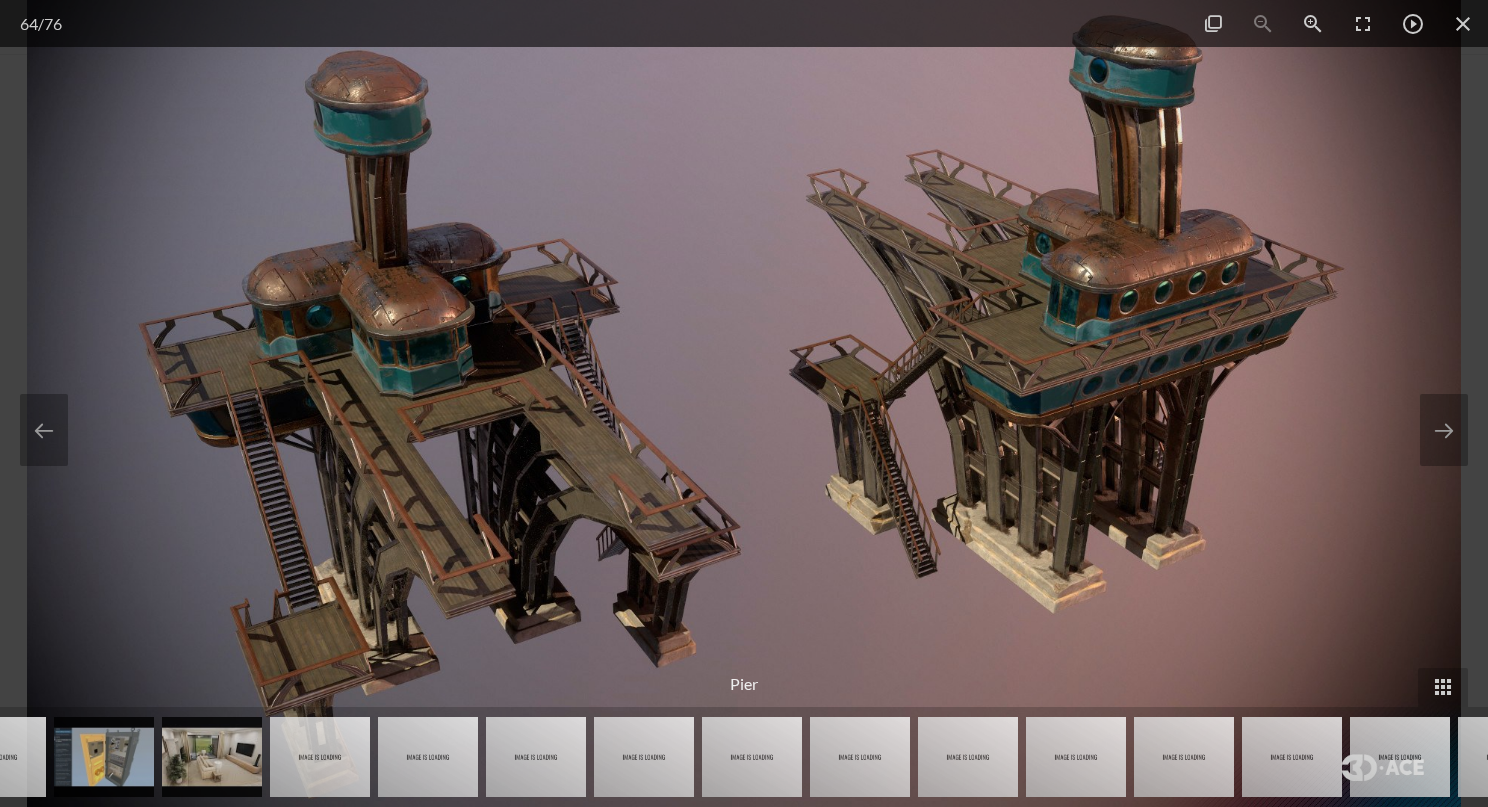 drag, startPoint x: 112, startPoint y: 765, endPoint x: 1356, endPoint y: 748, distance: 1244.1162 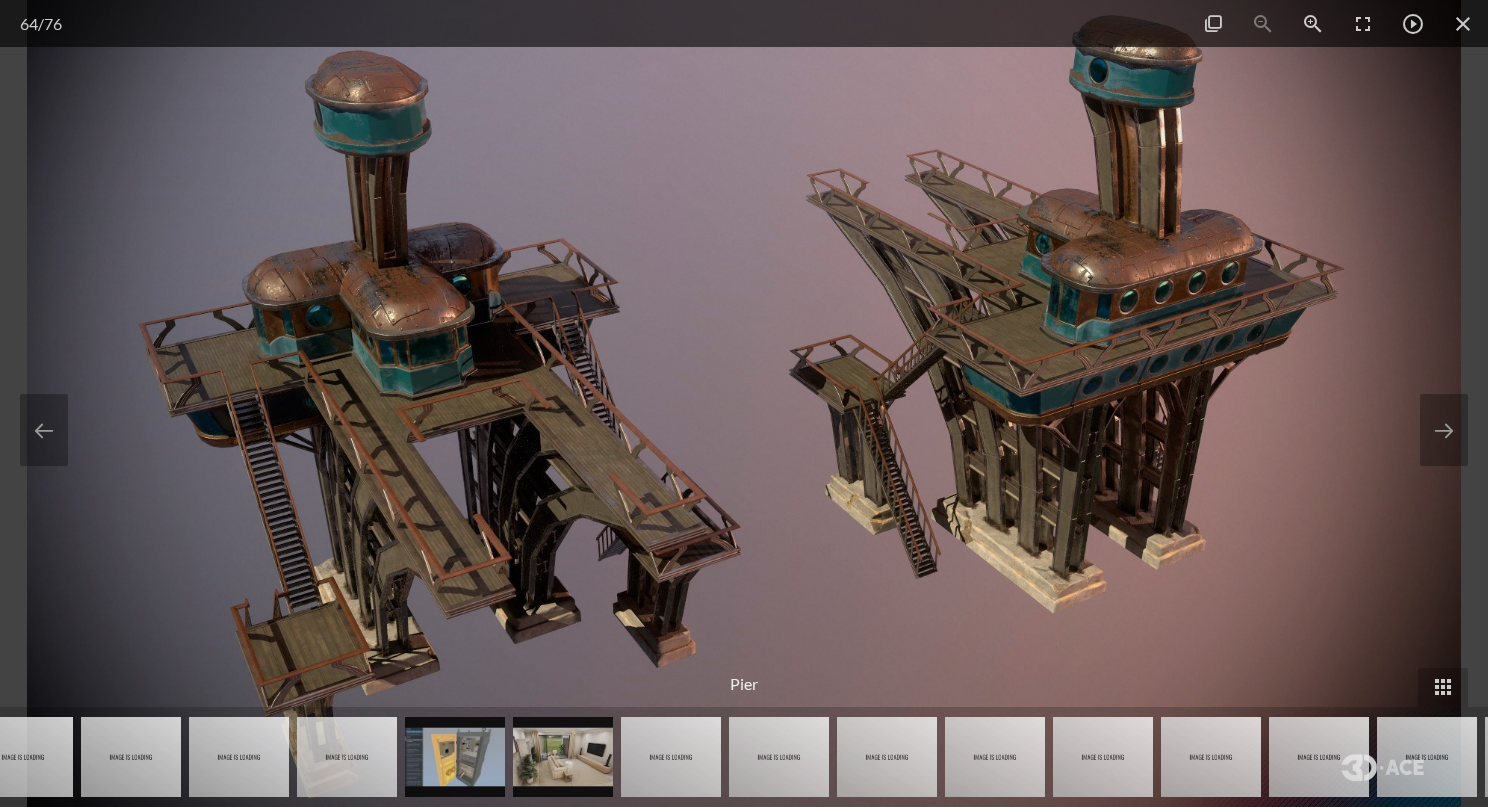 click at bounding box center (239, 757) 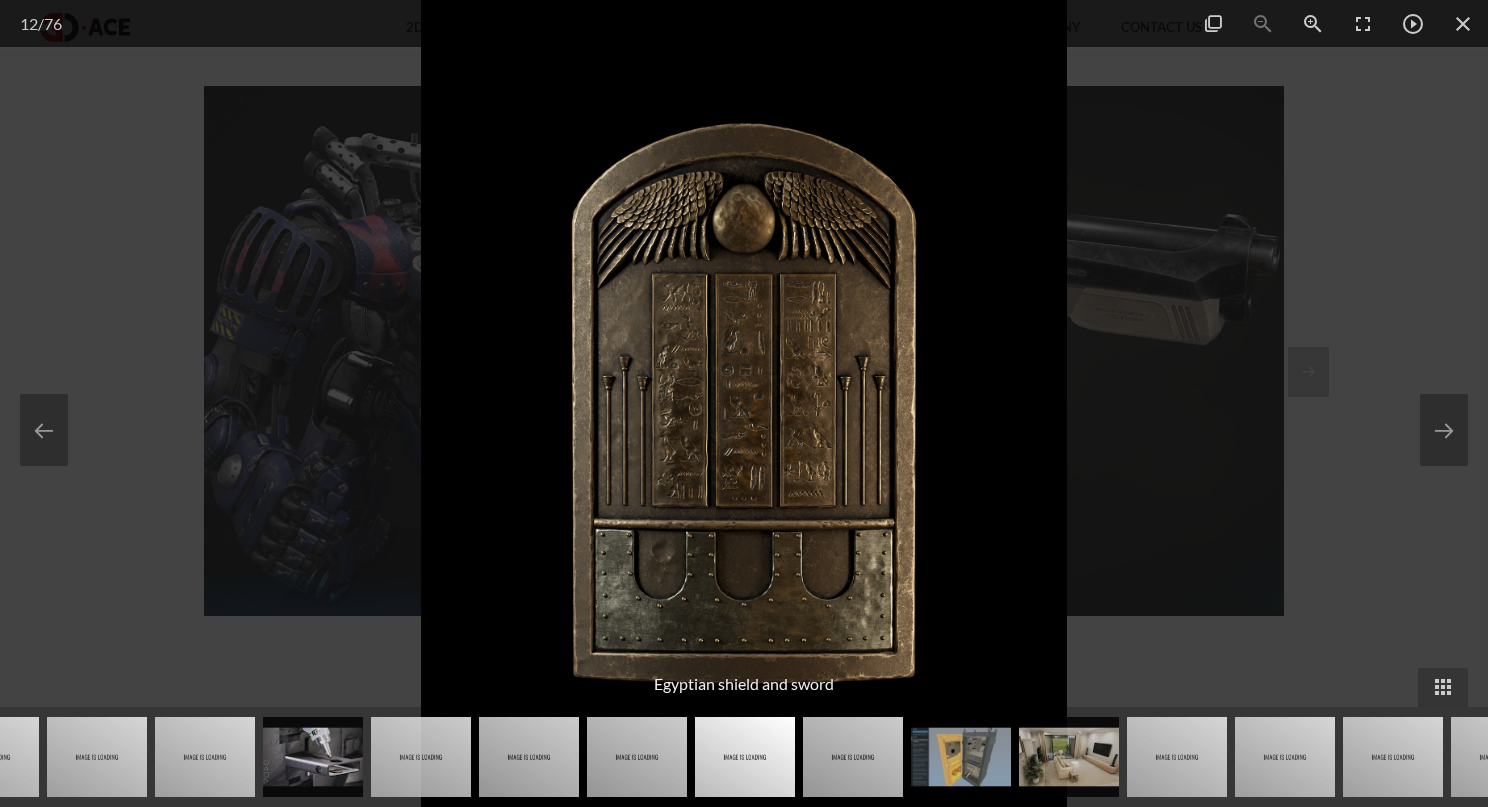 click at bounding box center [421, 757] 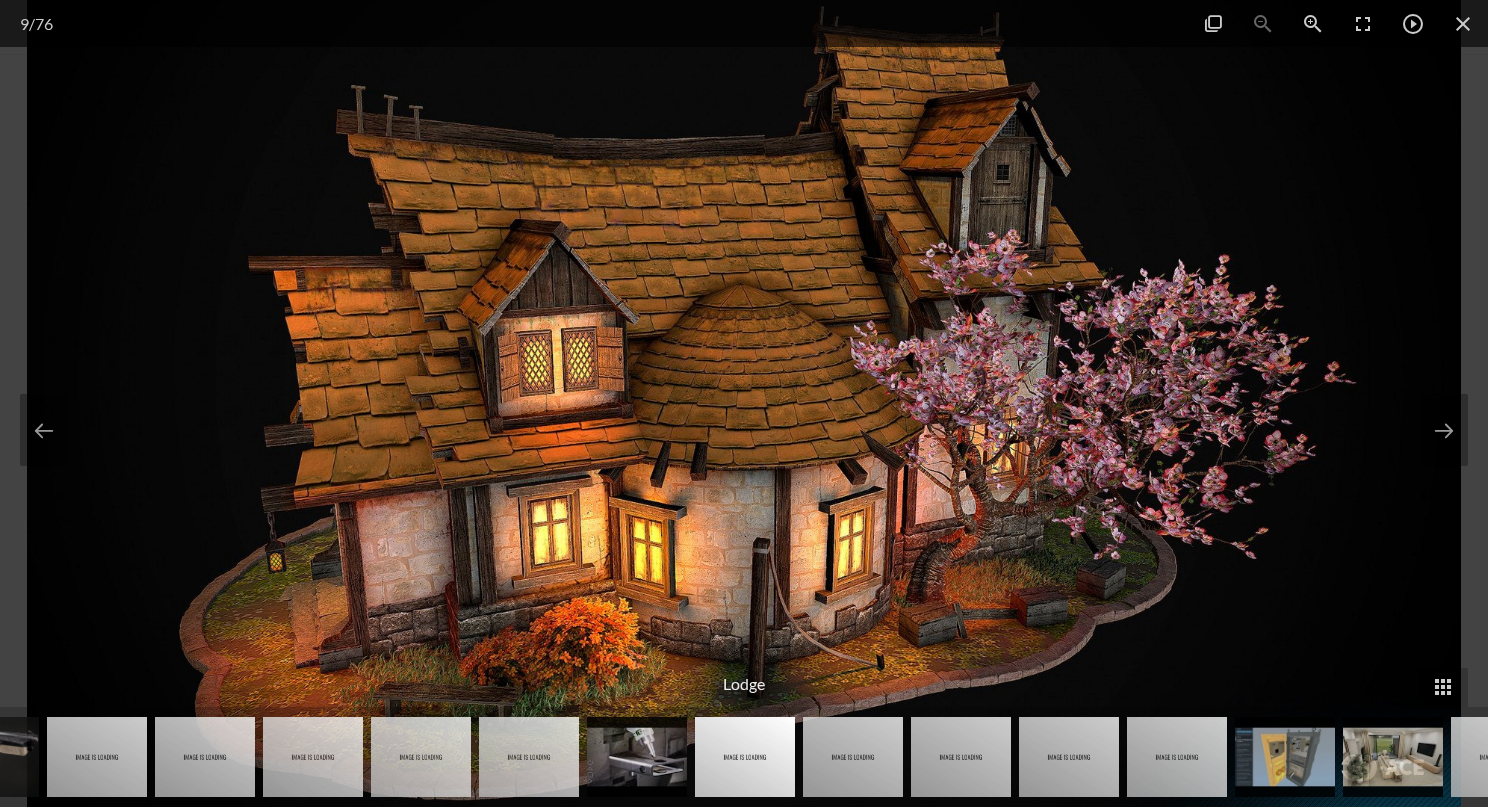 click at bounding box center [529, 757] 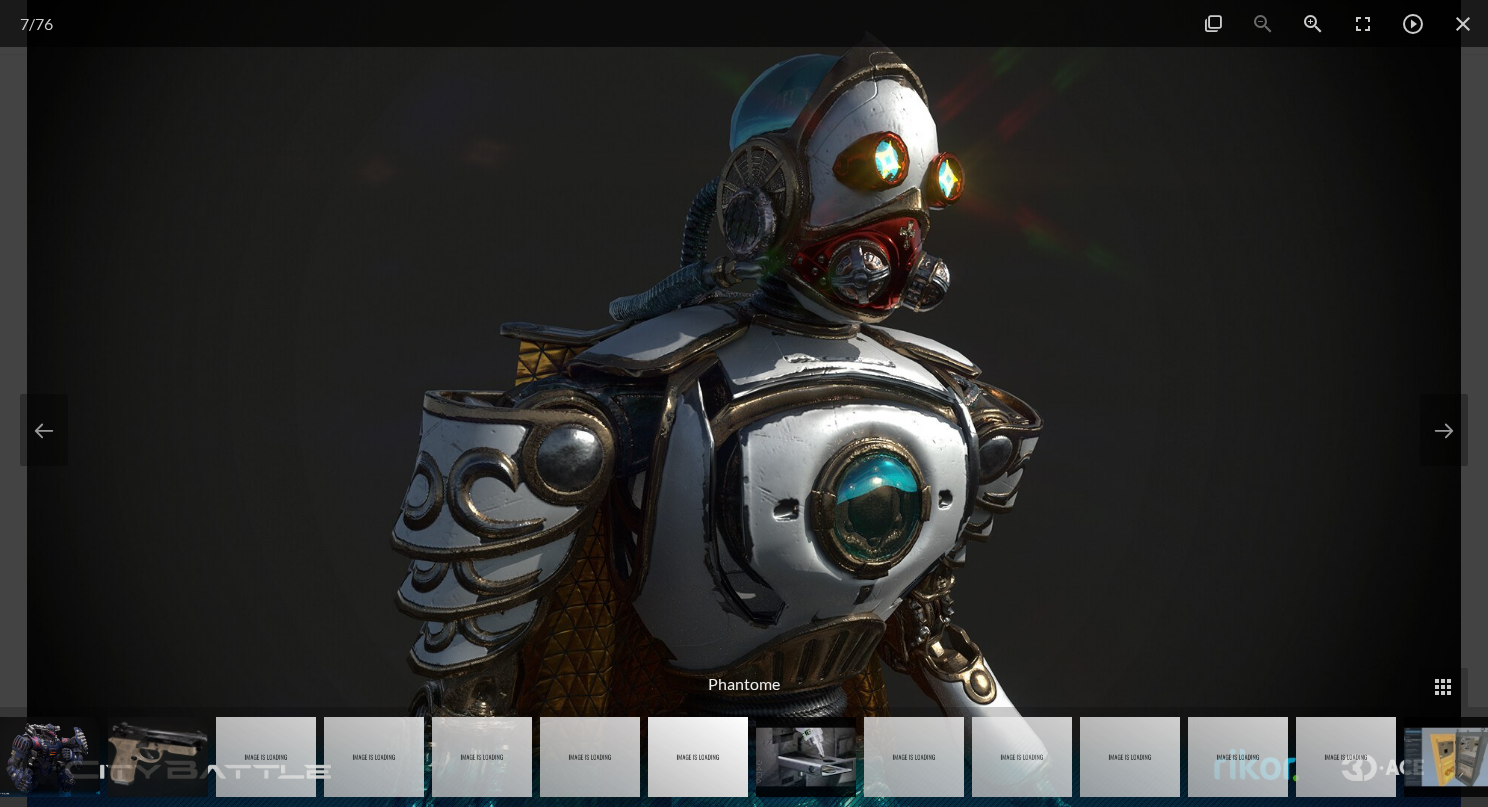 click at bounding box center (590, 757) 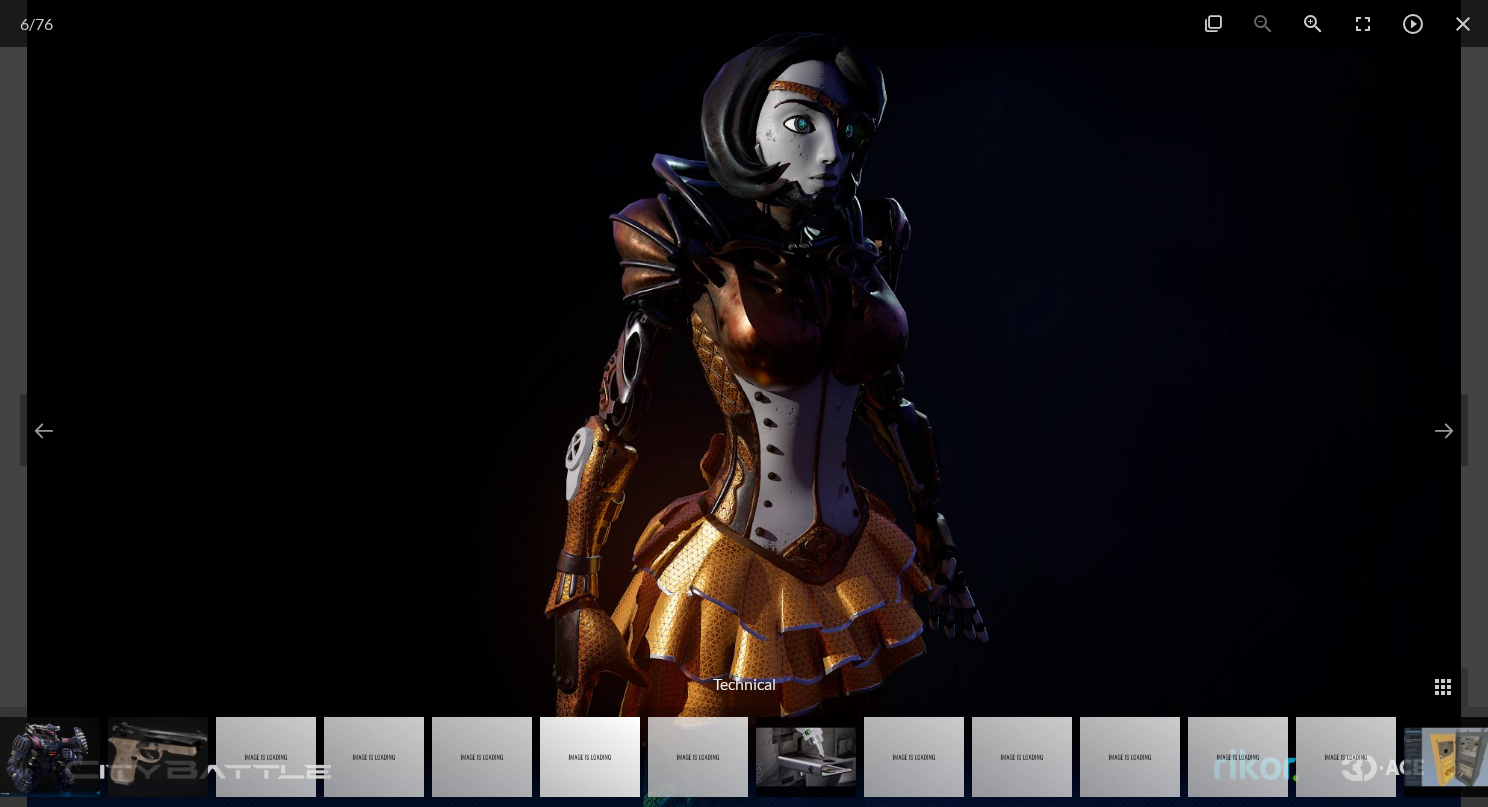 click at bounding box center (482, 757) 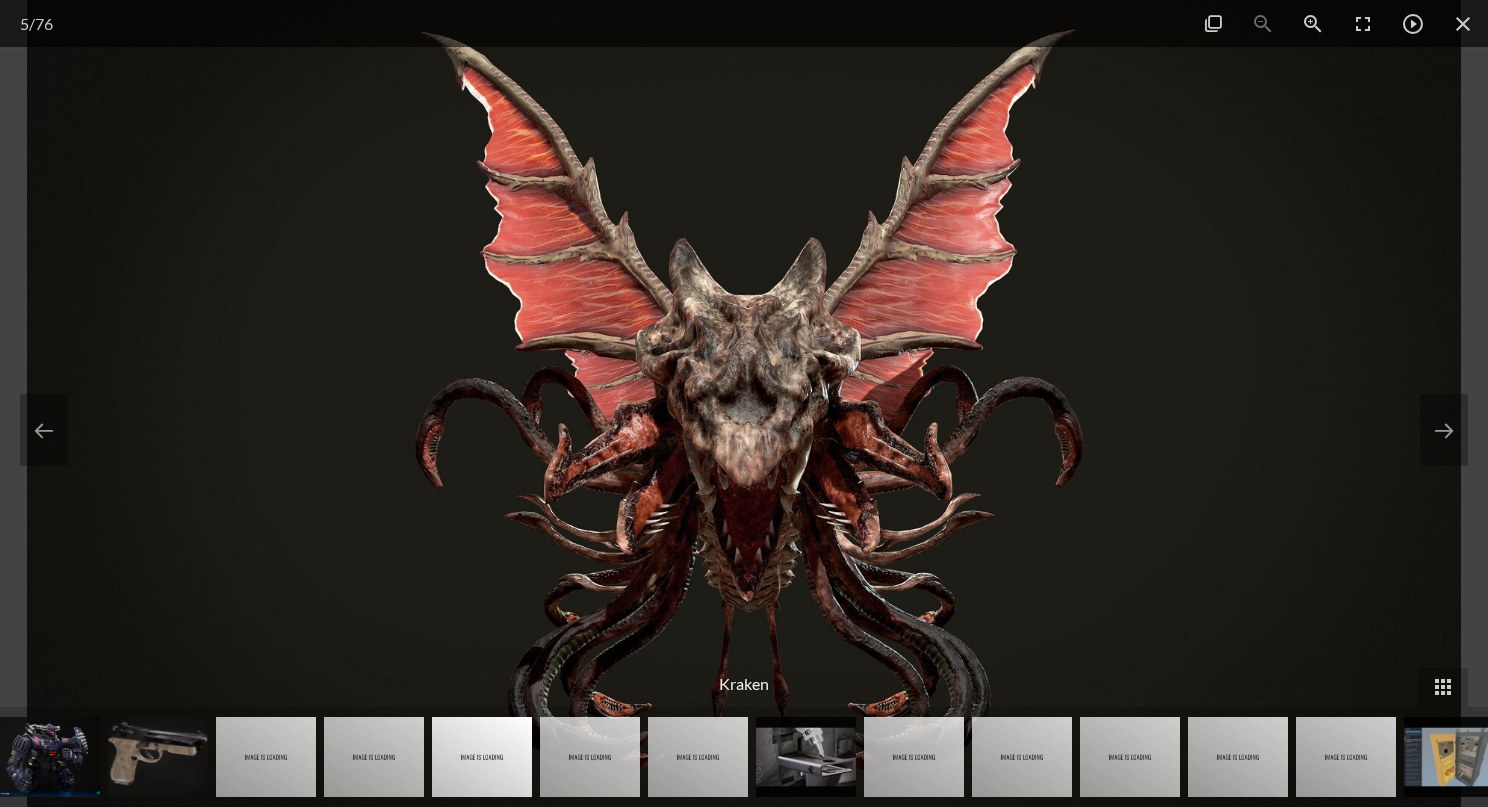 click at bounding box center [374, 757] 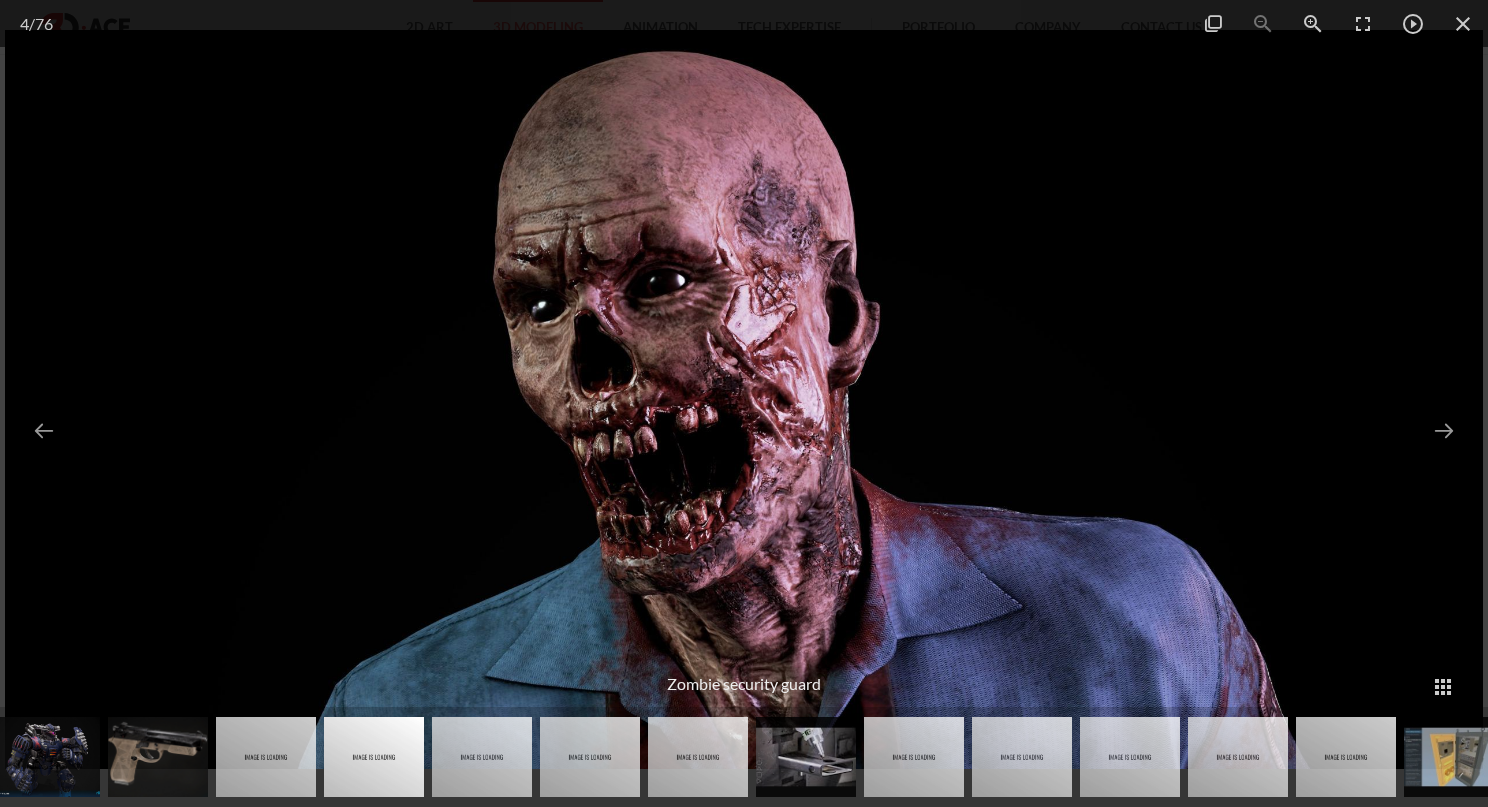 click at bounding box center (266, 757) 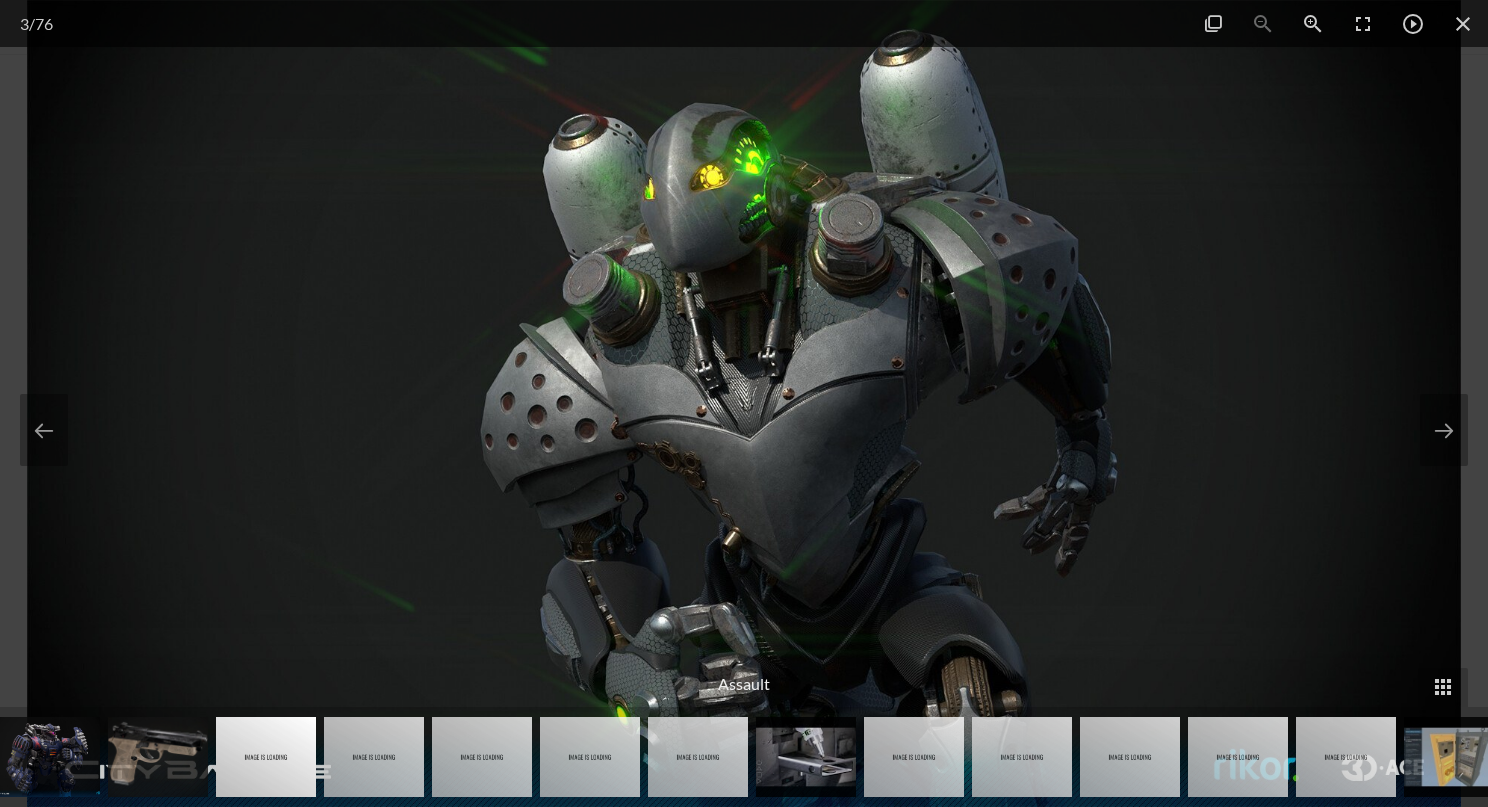 click at bounding box center [914, 757] 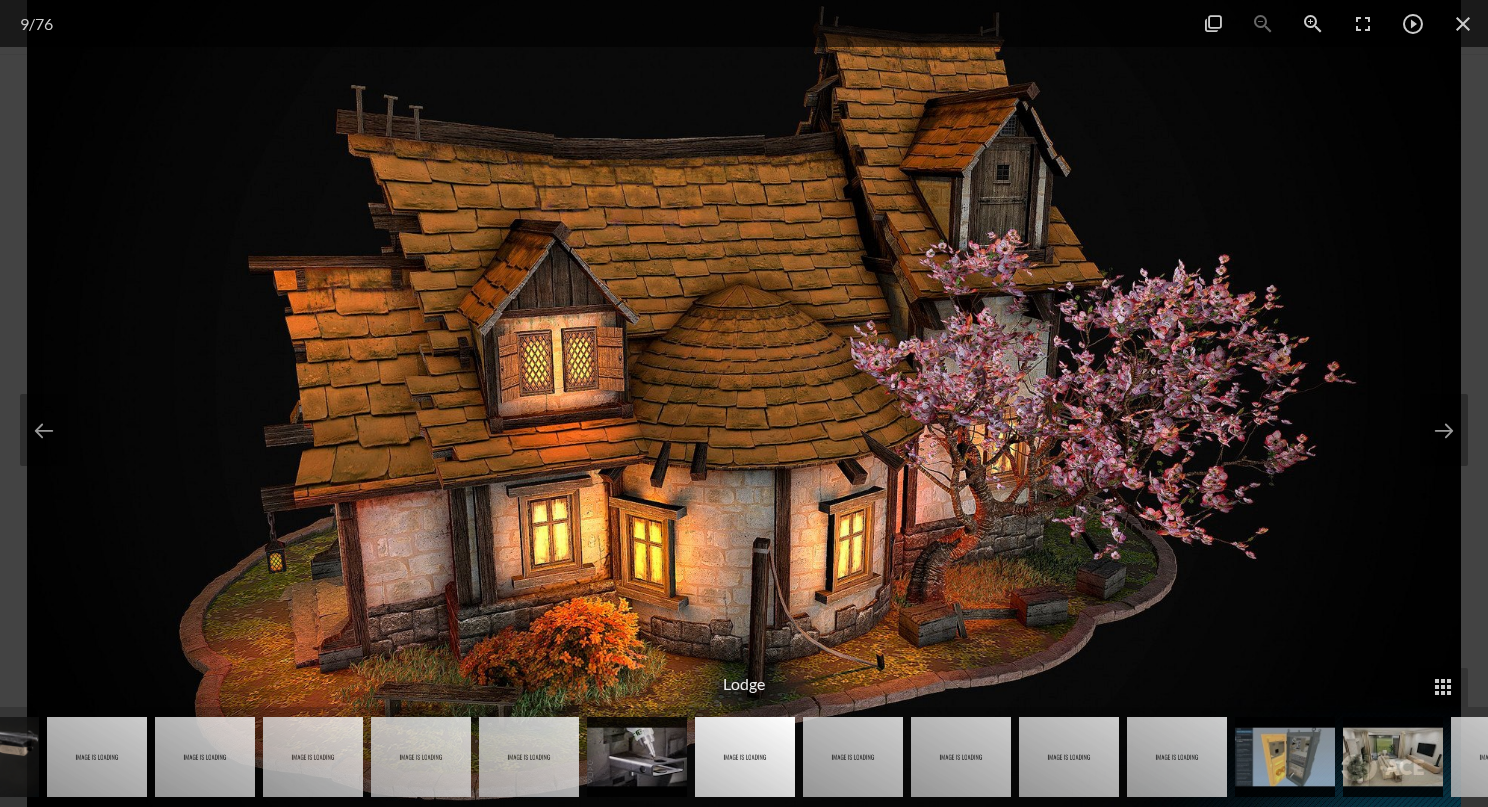 click at bounding box center [961, 757] 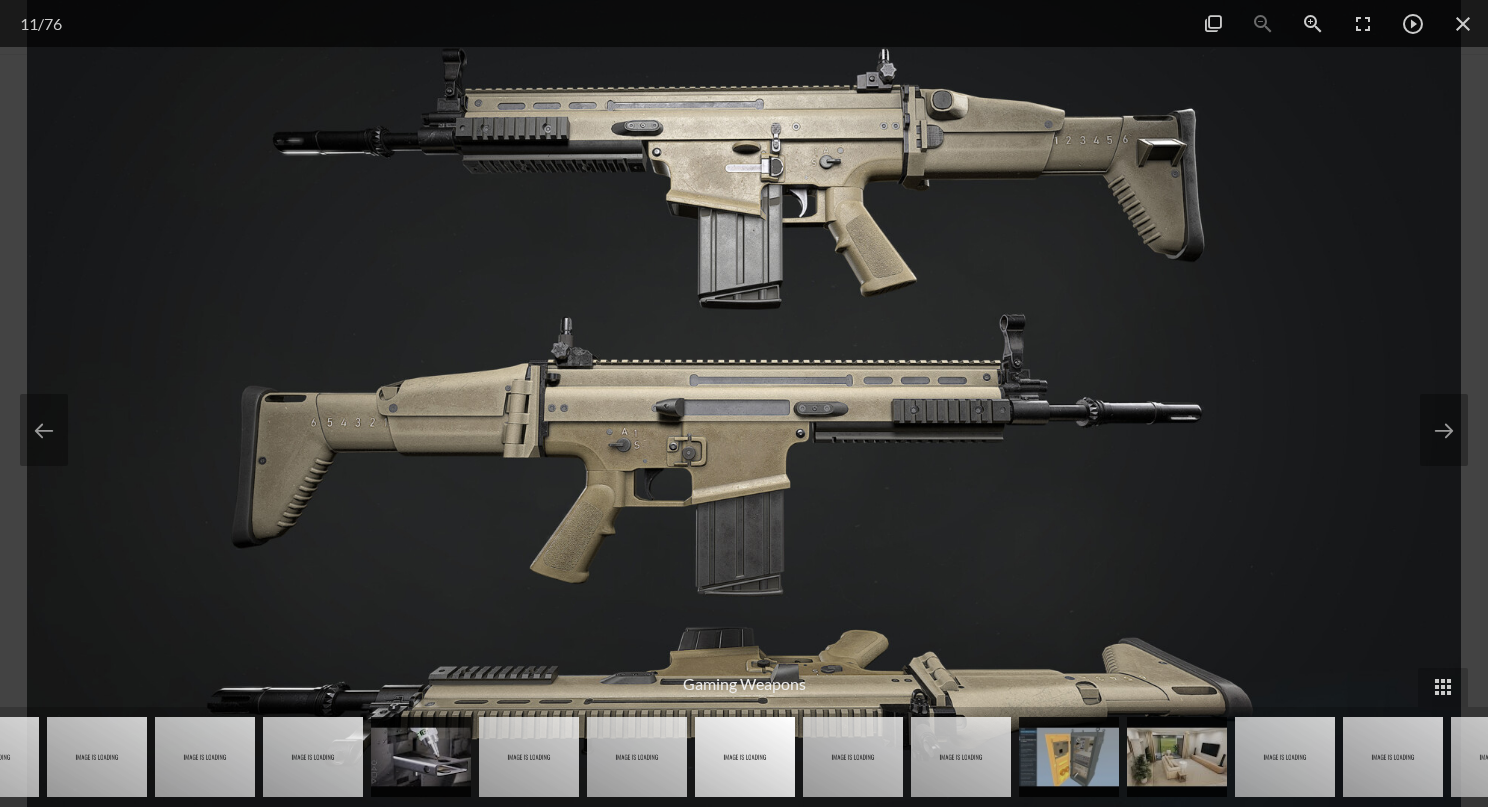 click at bounding box center (961, 757) 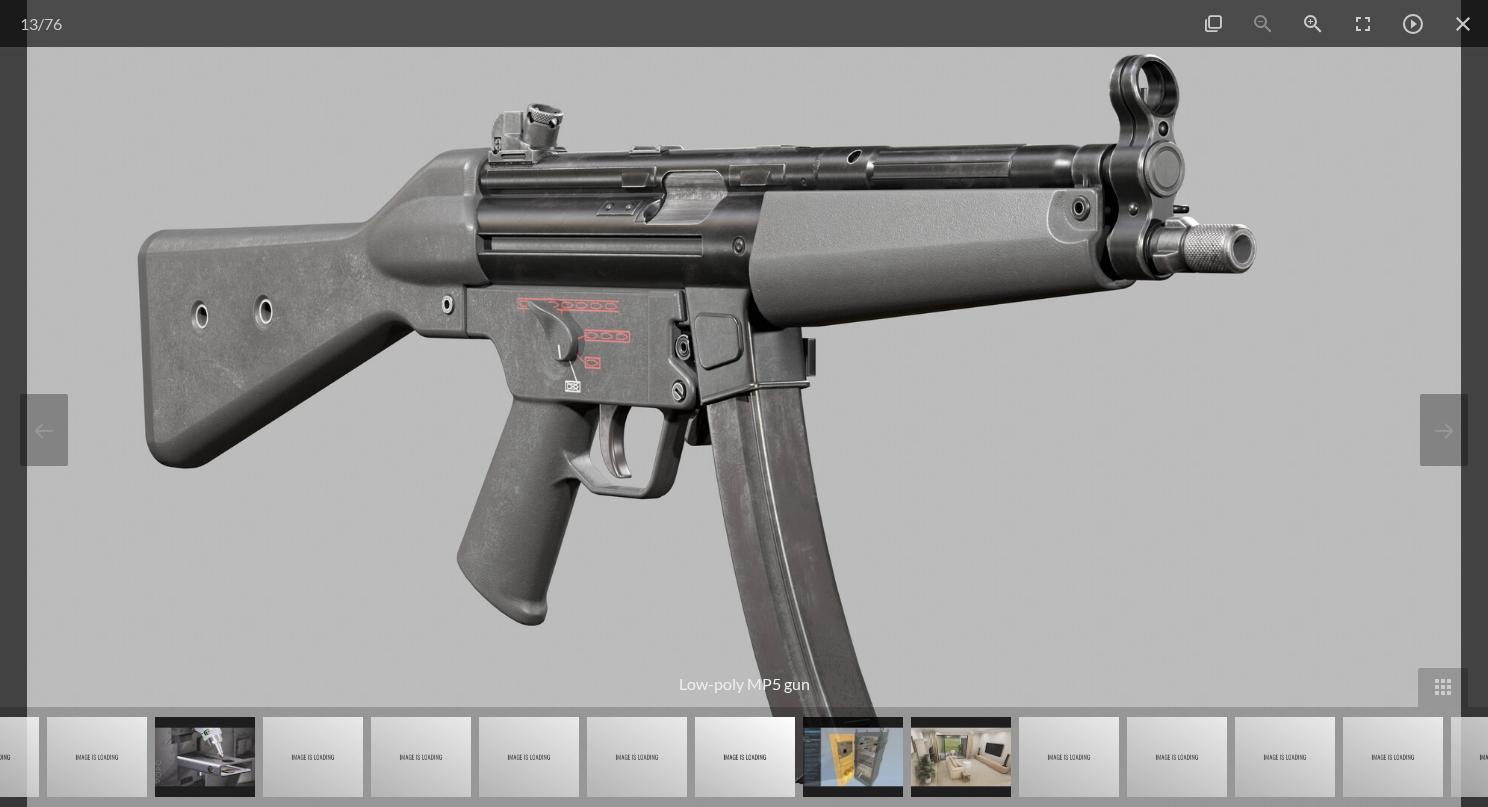 click at bounding box center [1069, 757] 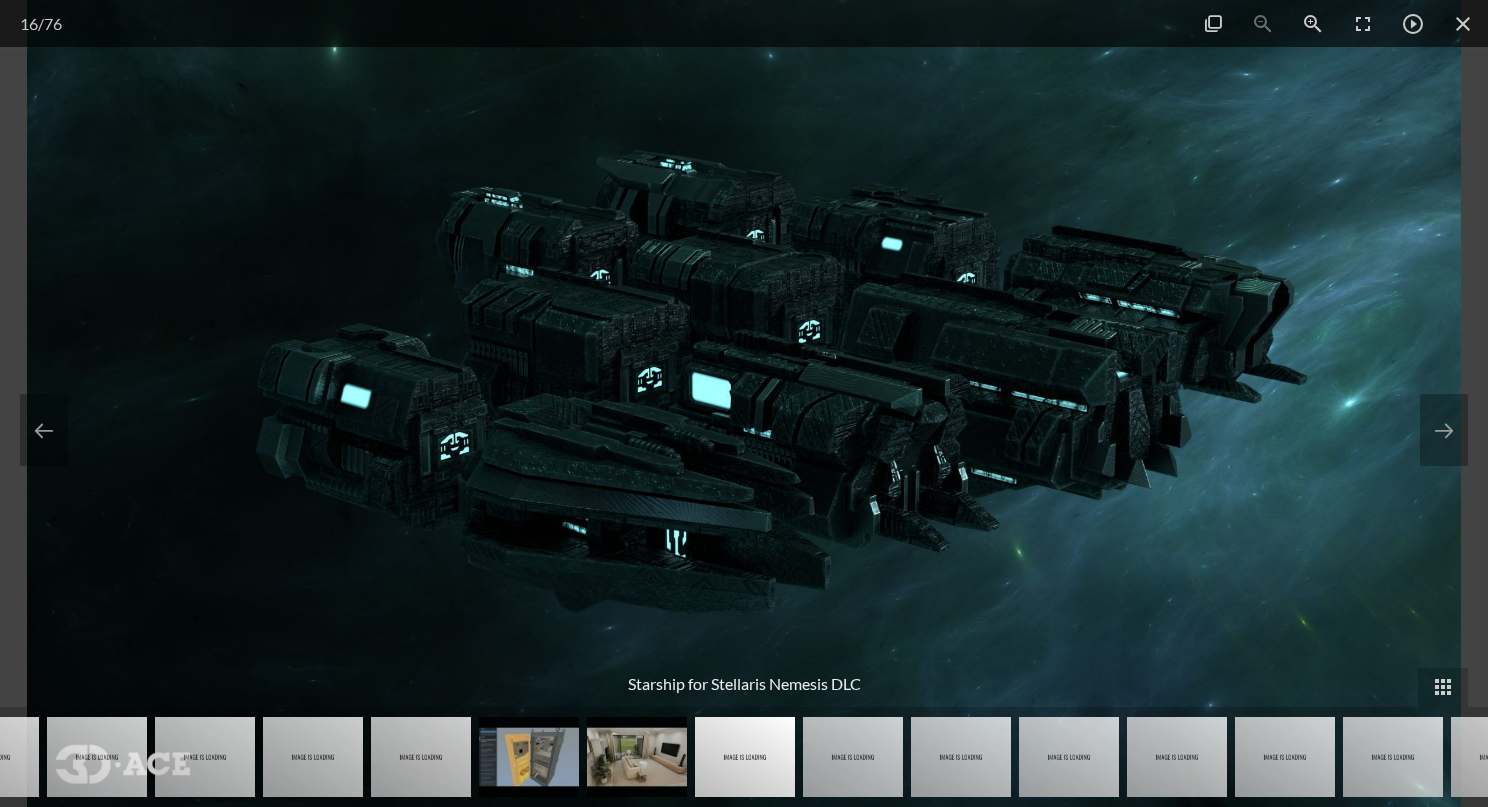 click at bounding box center (205, 757) 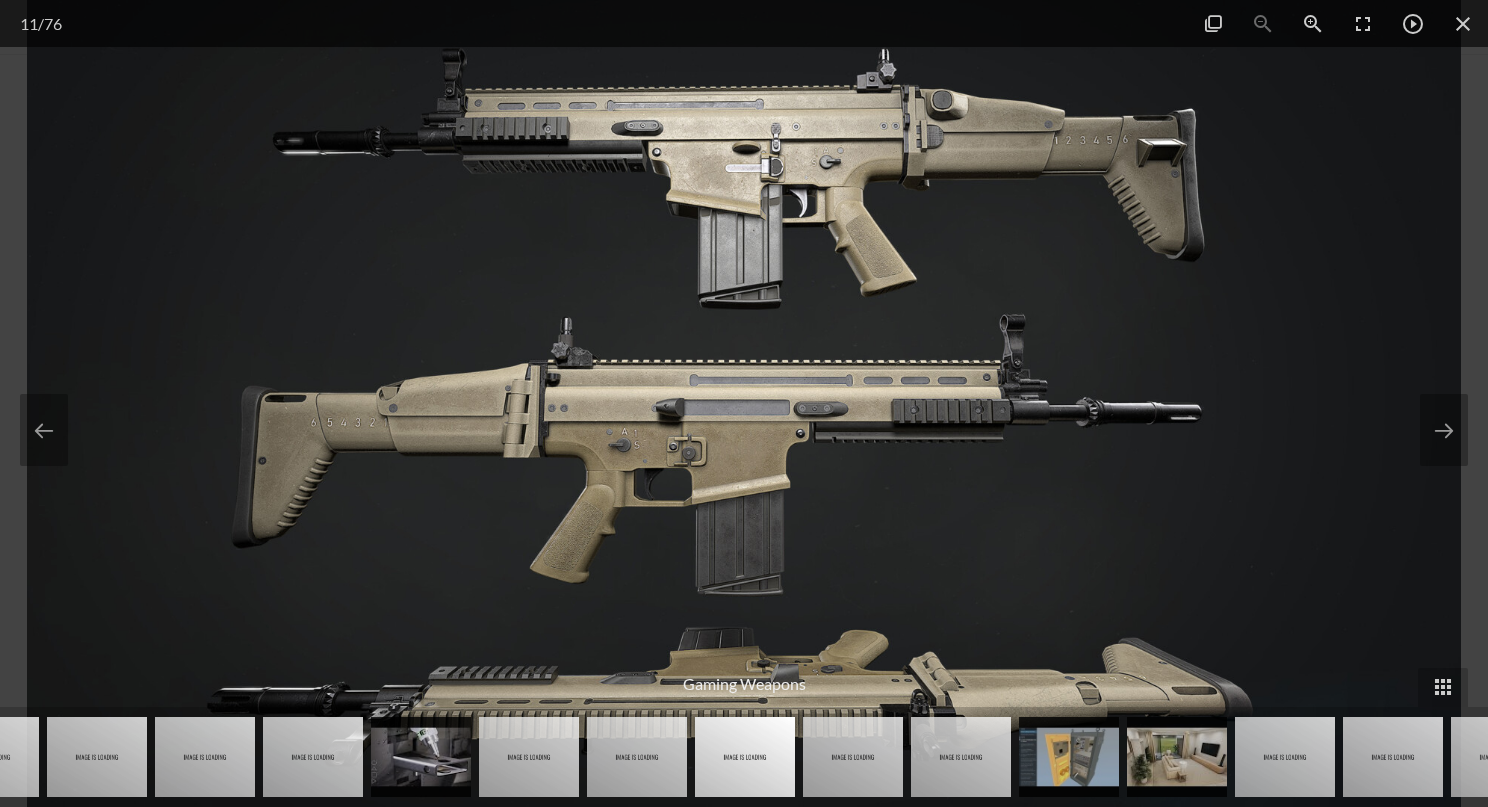 scroll, scrollTop: 2688, scrollLeft: 0, axis: vertical 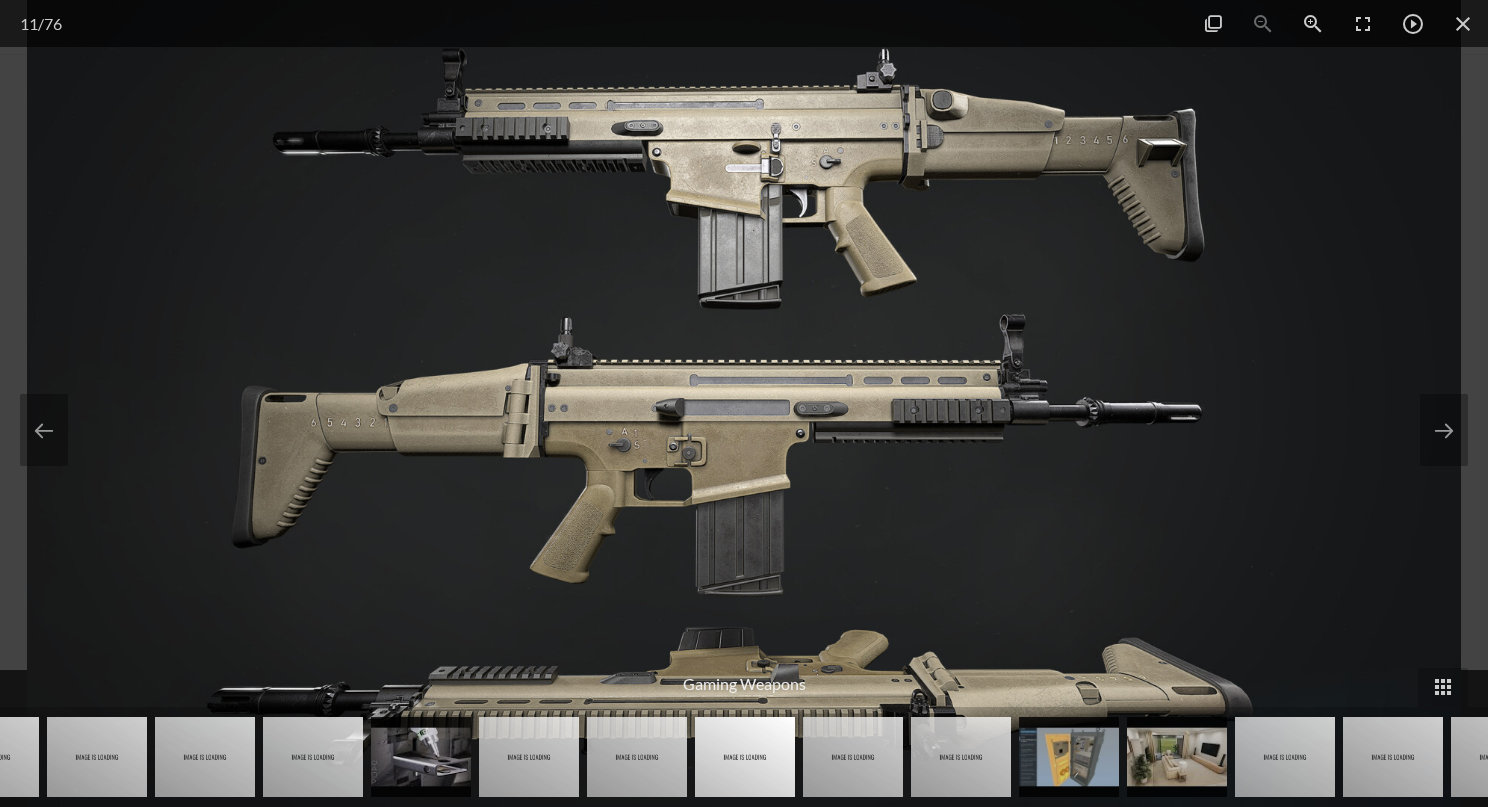 click at bounding box center [421, 757] 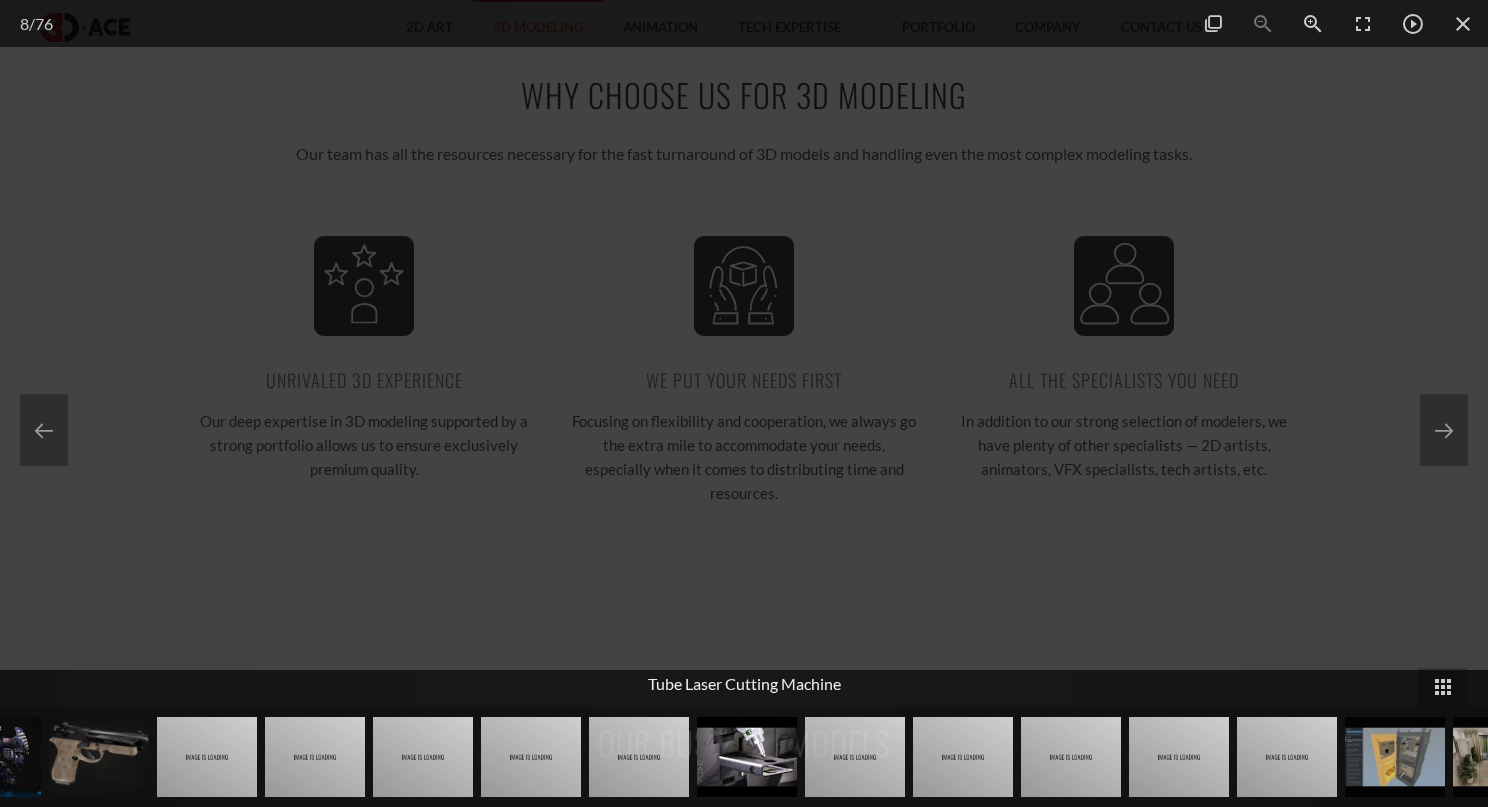 click at bounding box center (855, 757) 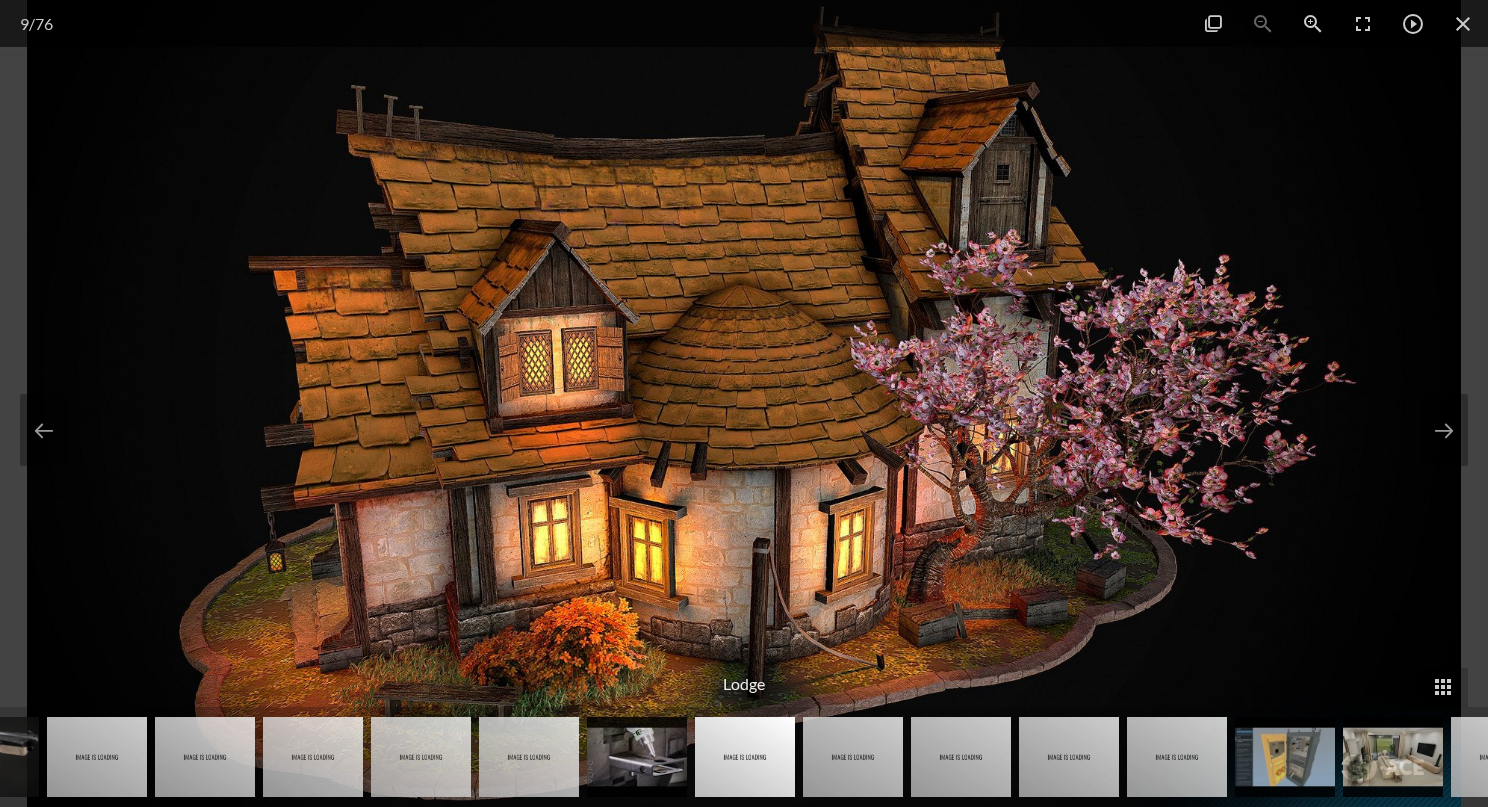 scroll, scrollTop: 2388, scrollLeft: 0, axis: vertical 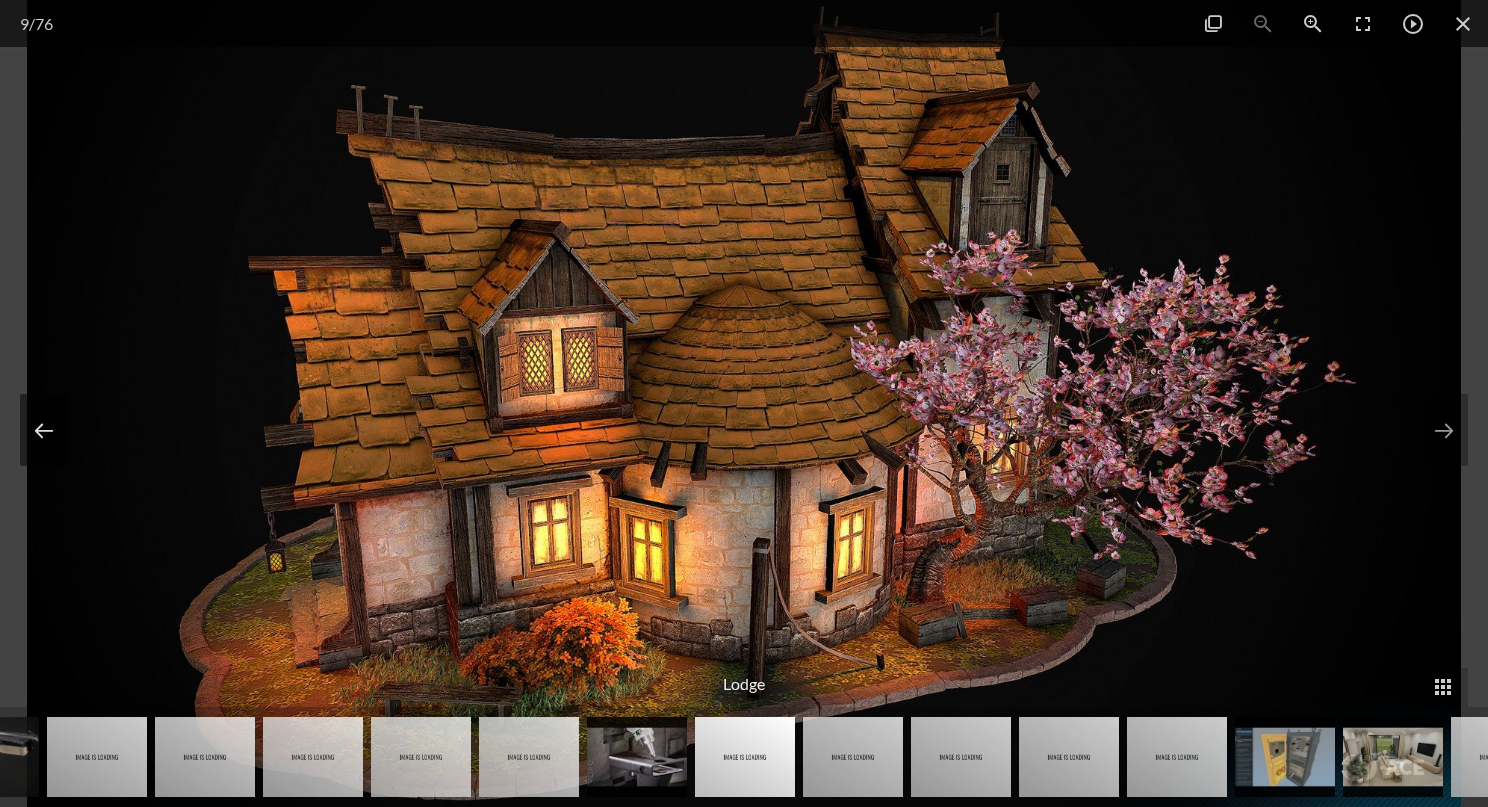 click at bounding box center (44, 430) 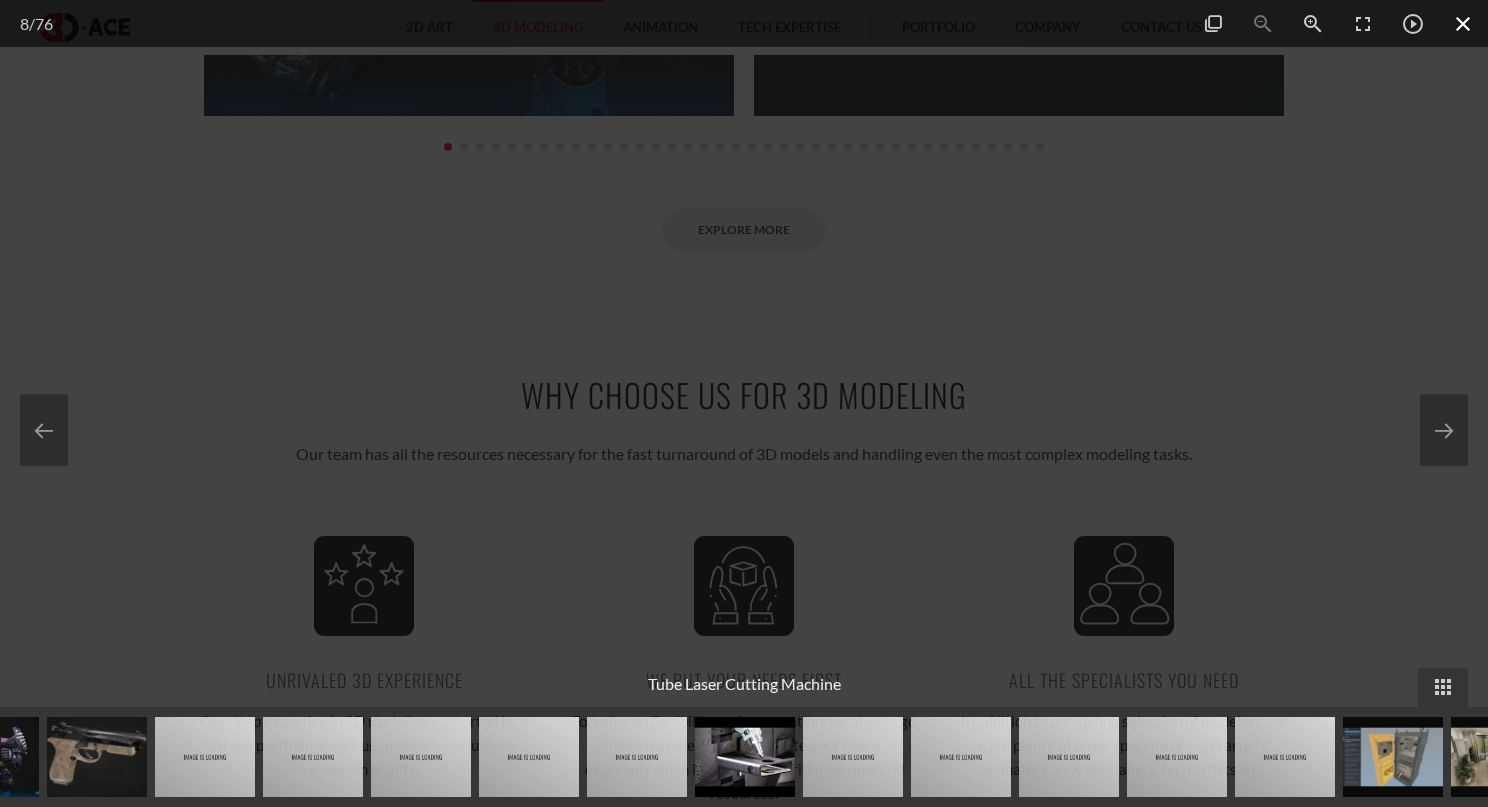 drag, startPoint x: 1487, startPoint y: 14, endPoint x: 1475, endPoint y: 21, distance: 13.892444 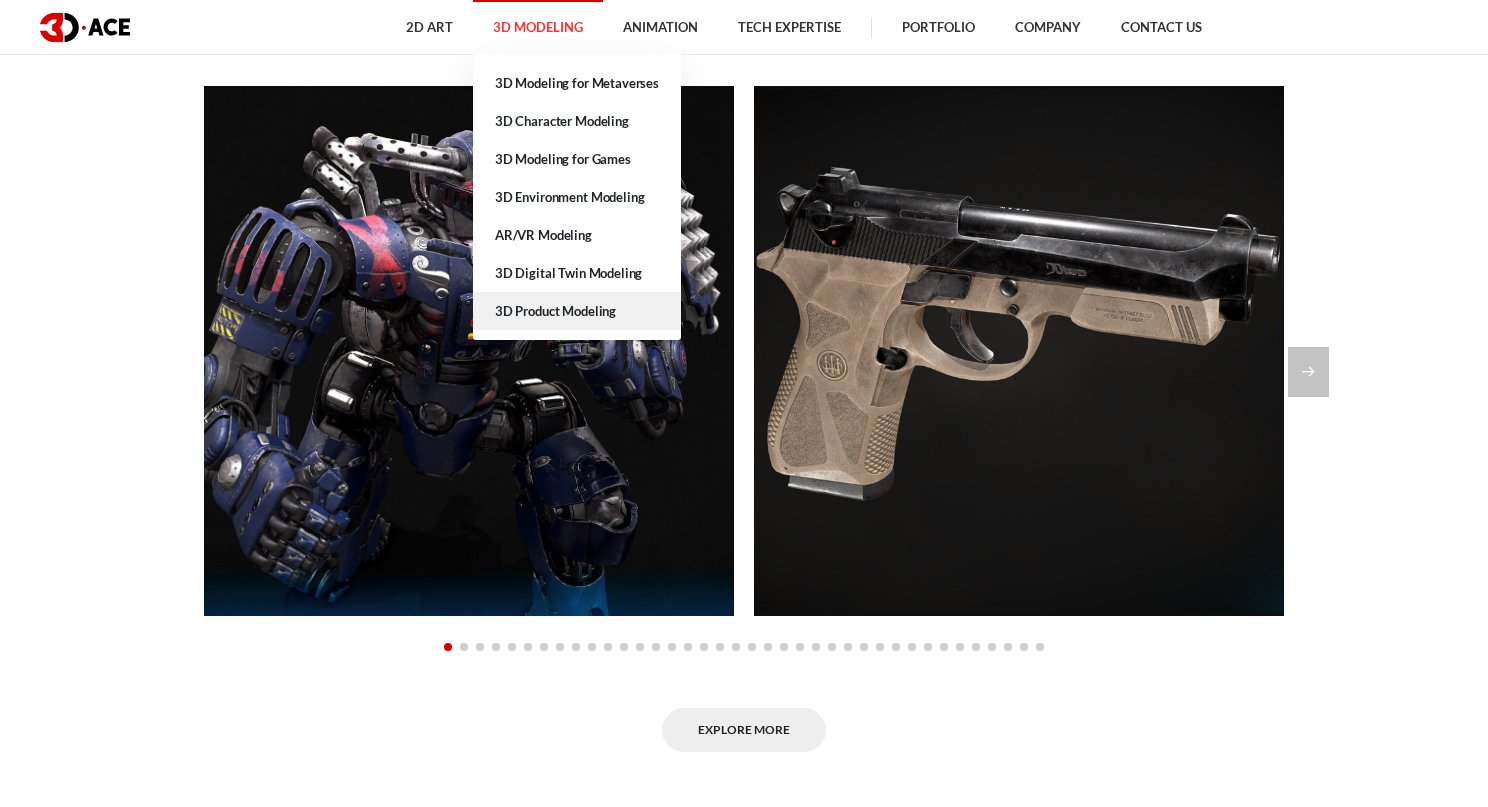 click on "3D Product Modeling" at bounding box center (577, 311) 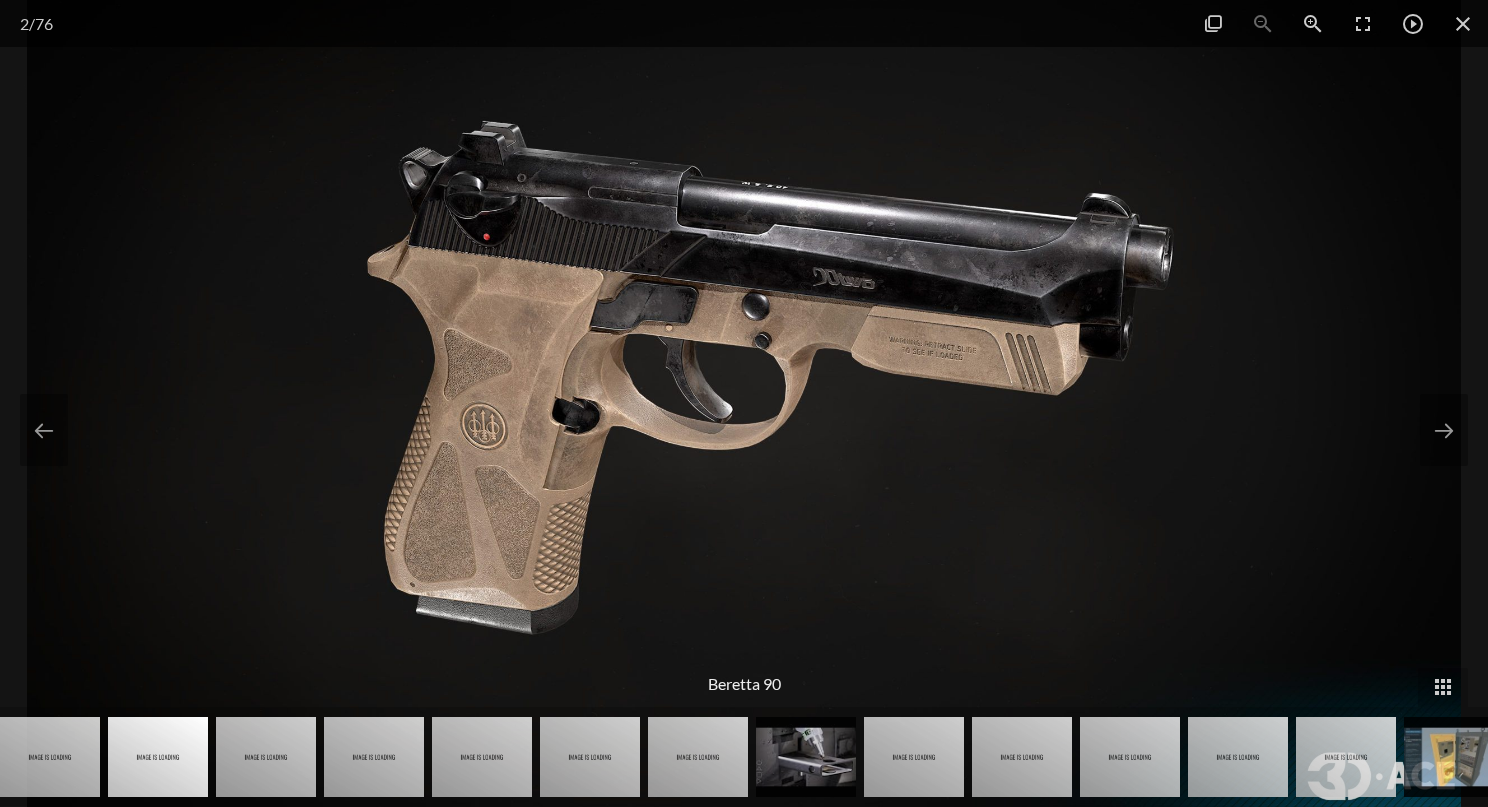 scroll, scrollTop: 0, scrollLeft: 0, axis: both 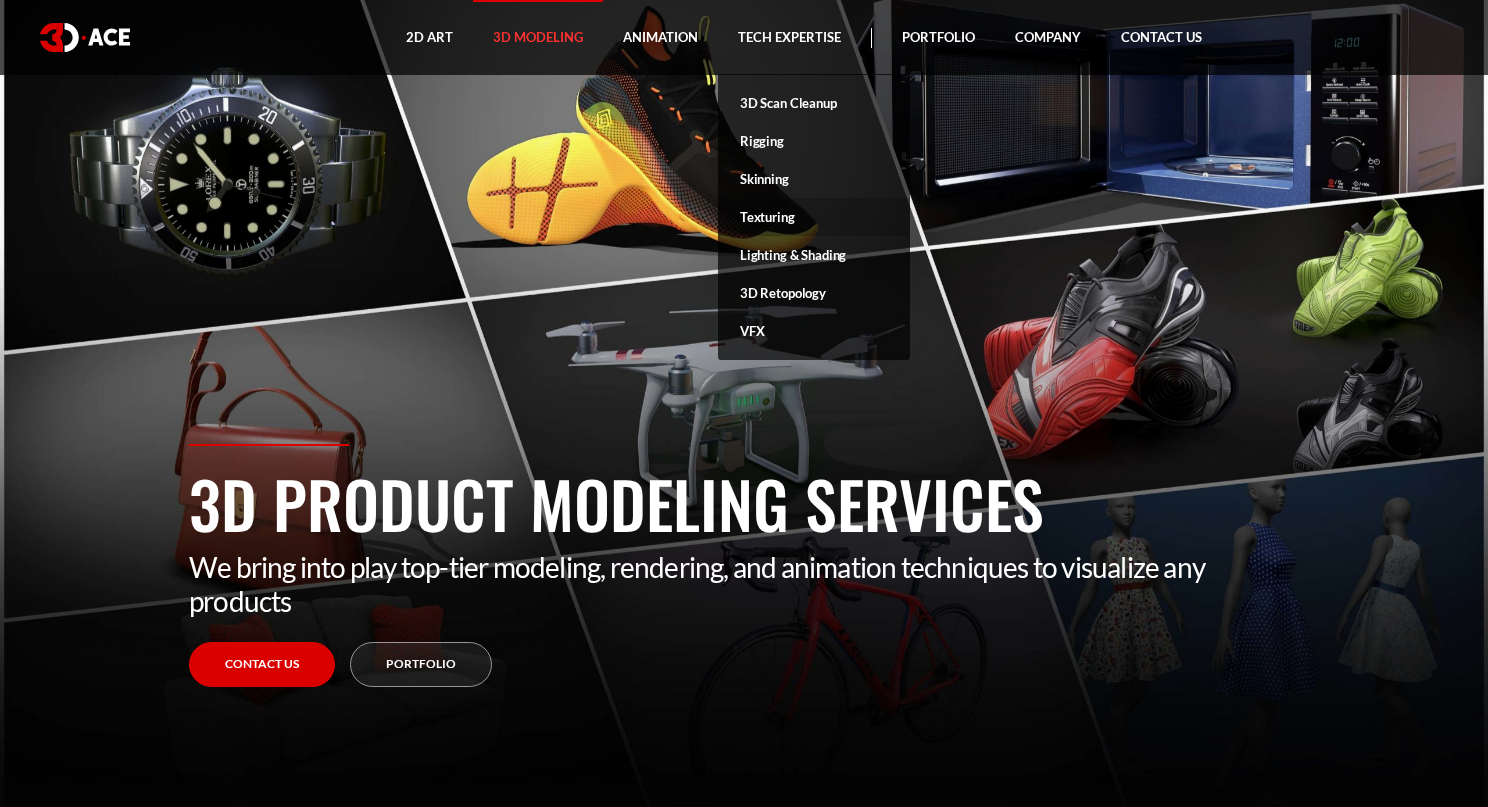 click on "Texturing" at bounding box center (814, 217) 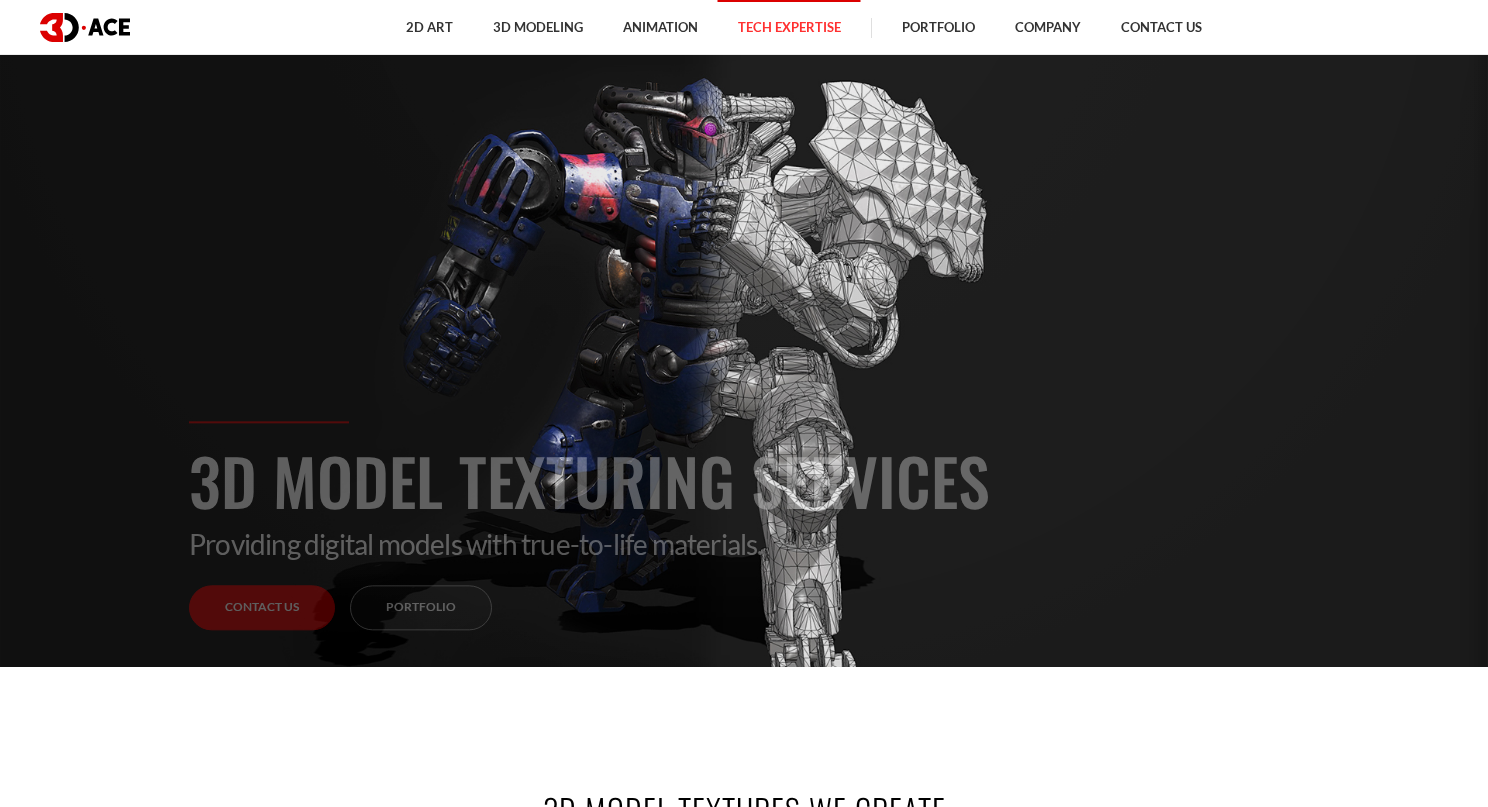 scroll, scrollTop: 0, scrollLeft: 0, axis: both 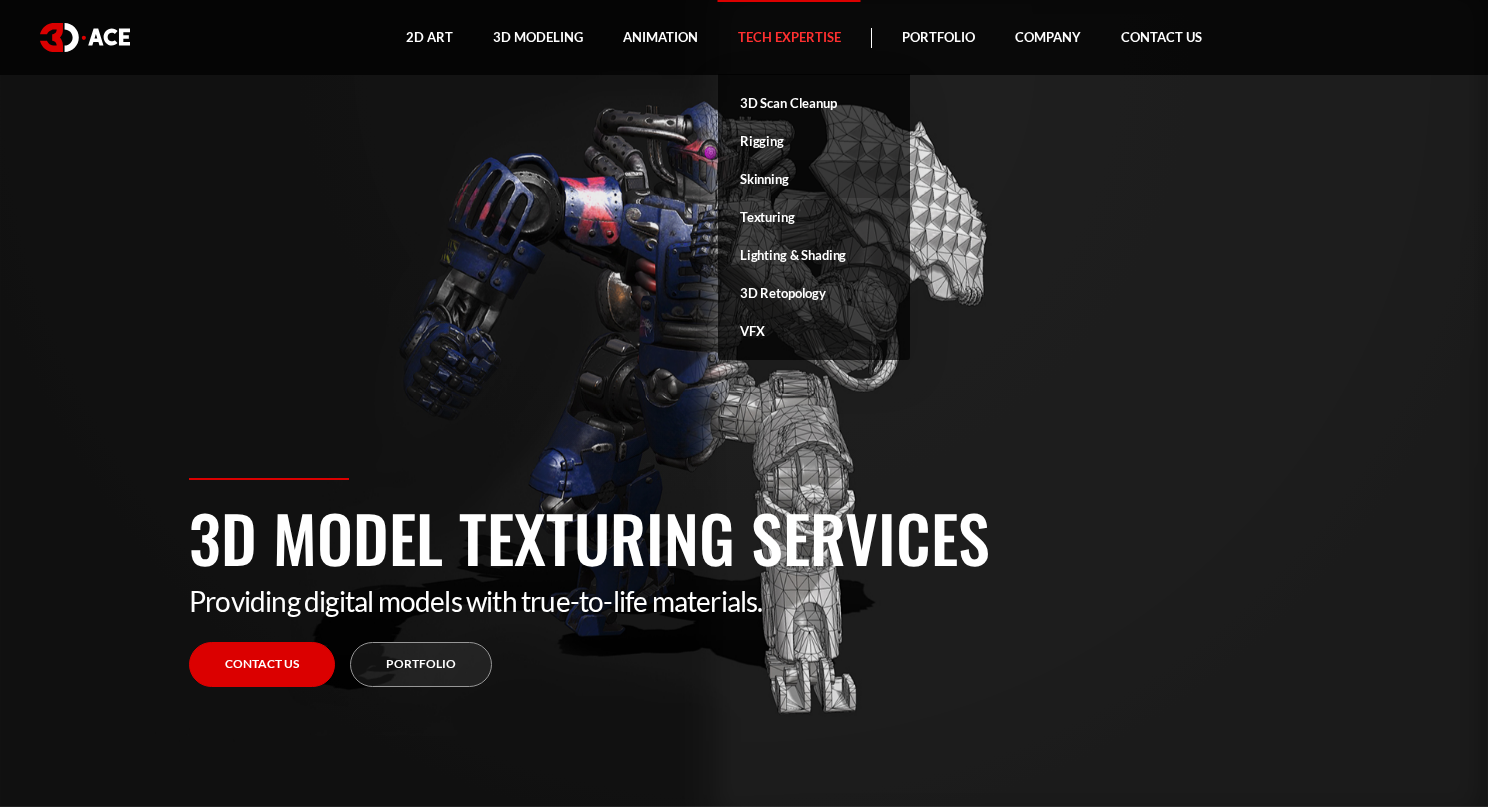 click on "Skinning" at bounding box center [814, 179] 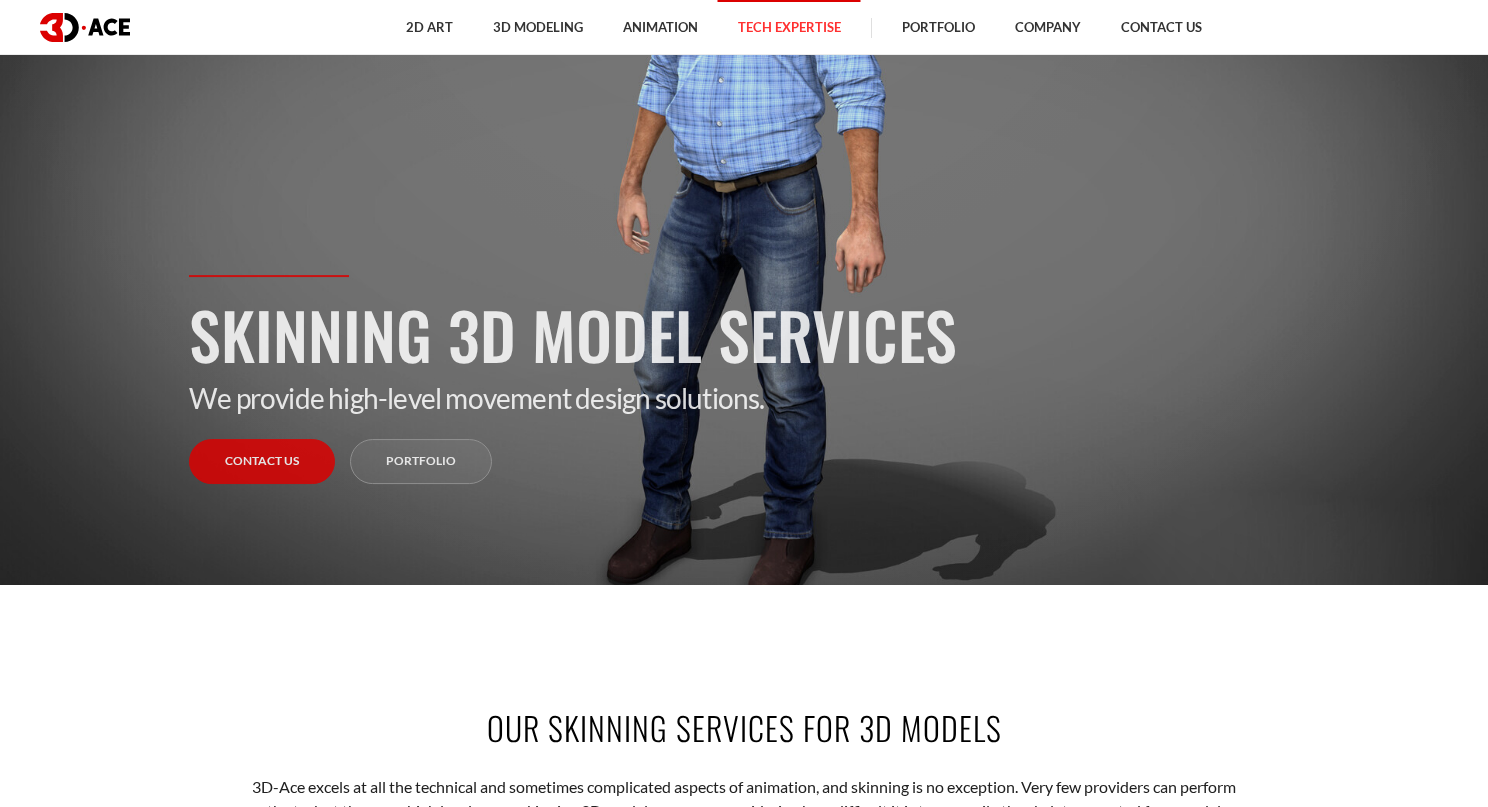 scroll, scrollTop: 0, scrollLeft: 0, axis: both 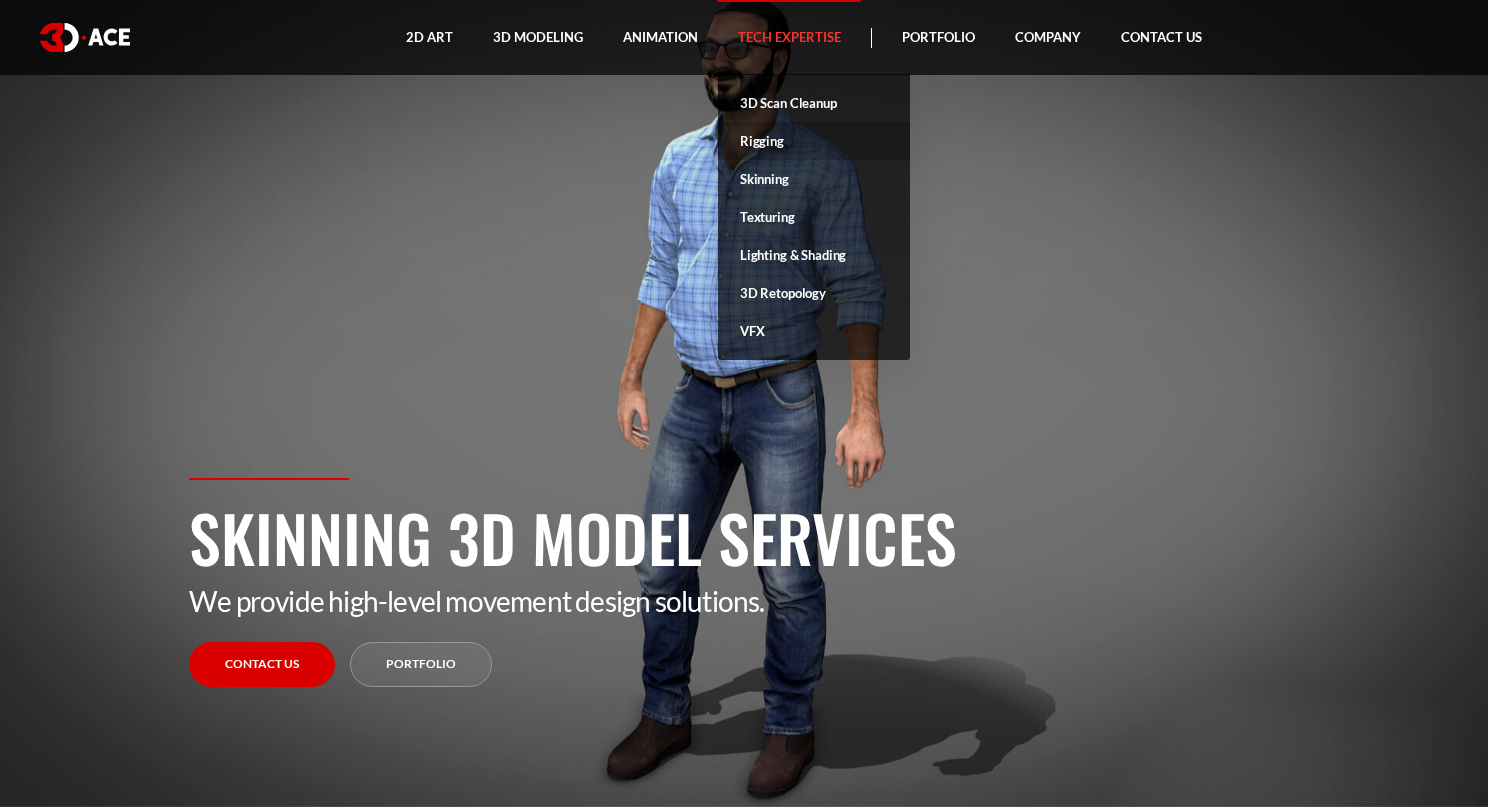 click on "Rigging" at bounding box center [814, 141] 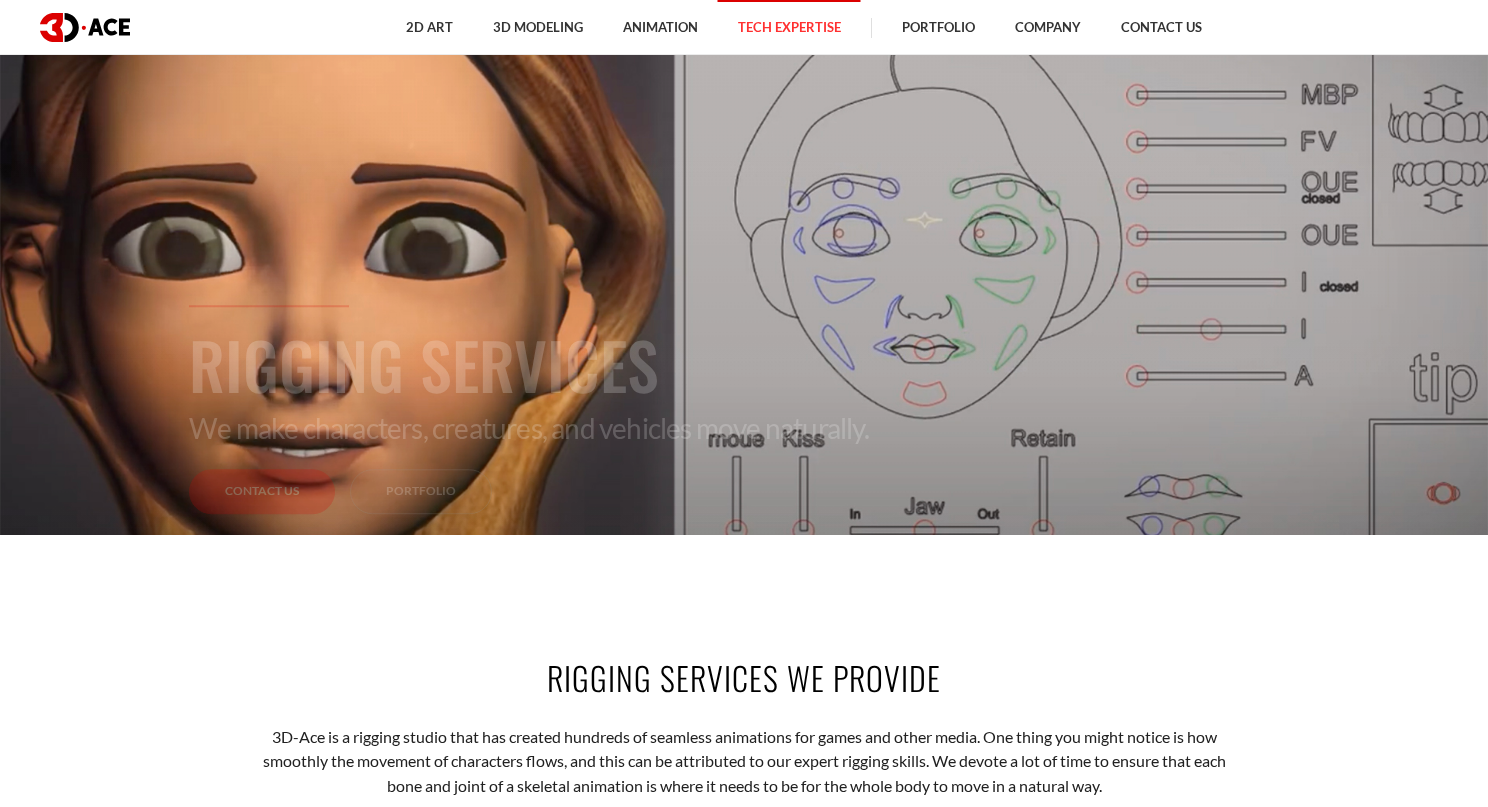 scroll, scrollTop: 0, scrollLeft: 0, axis: both 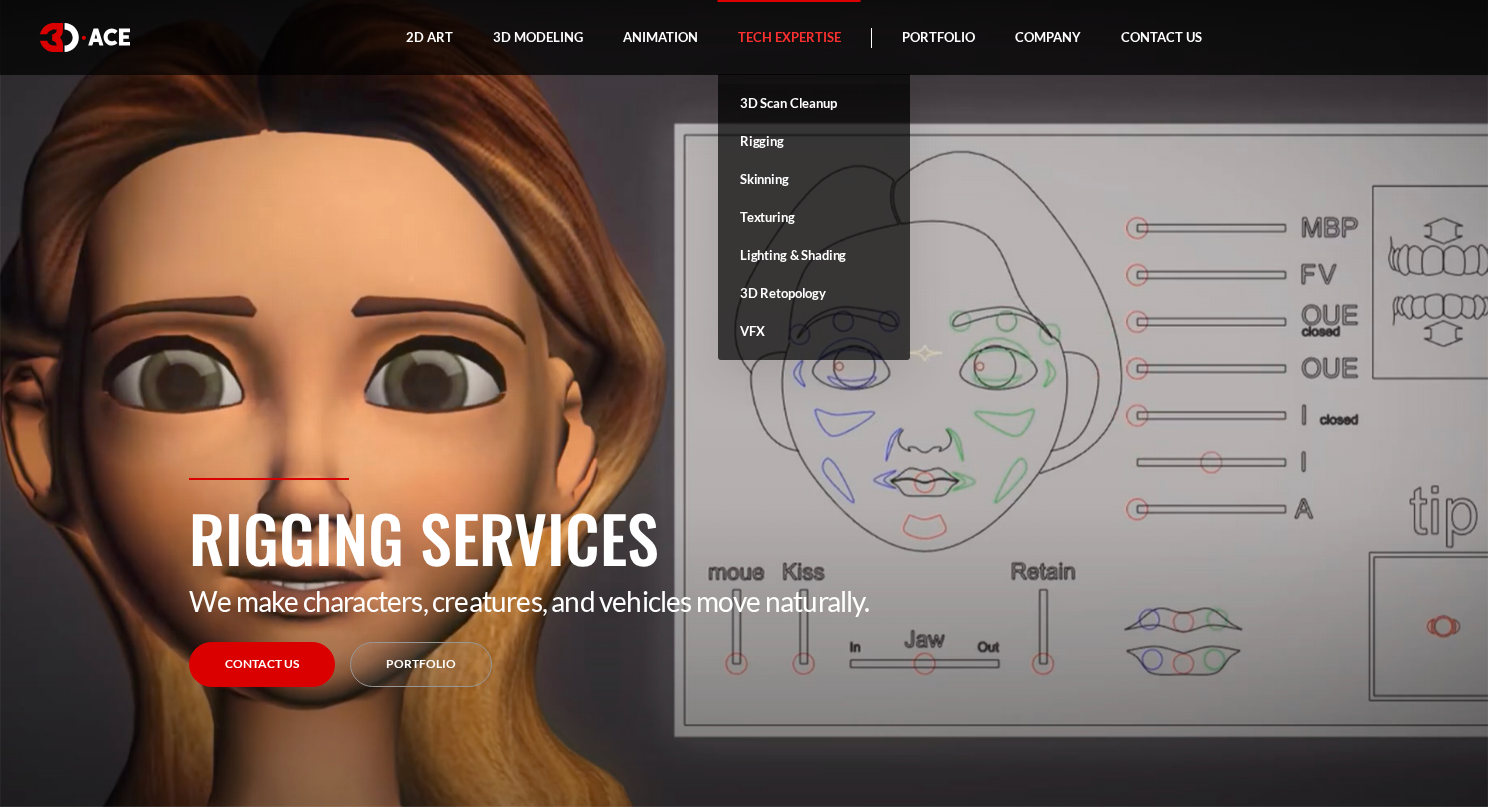 click on "3D Scan Cleanup" at bounding box center (814, 103) 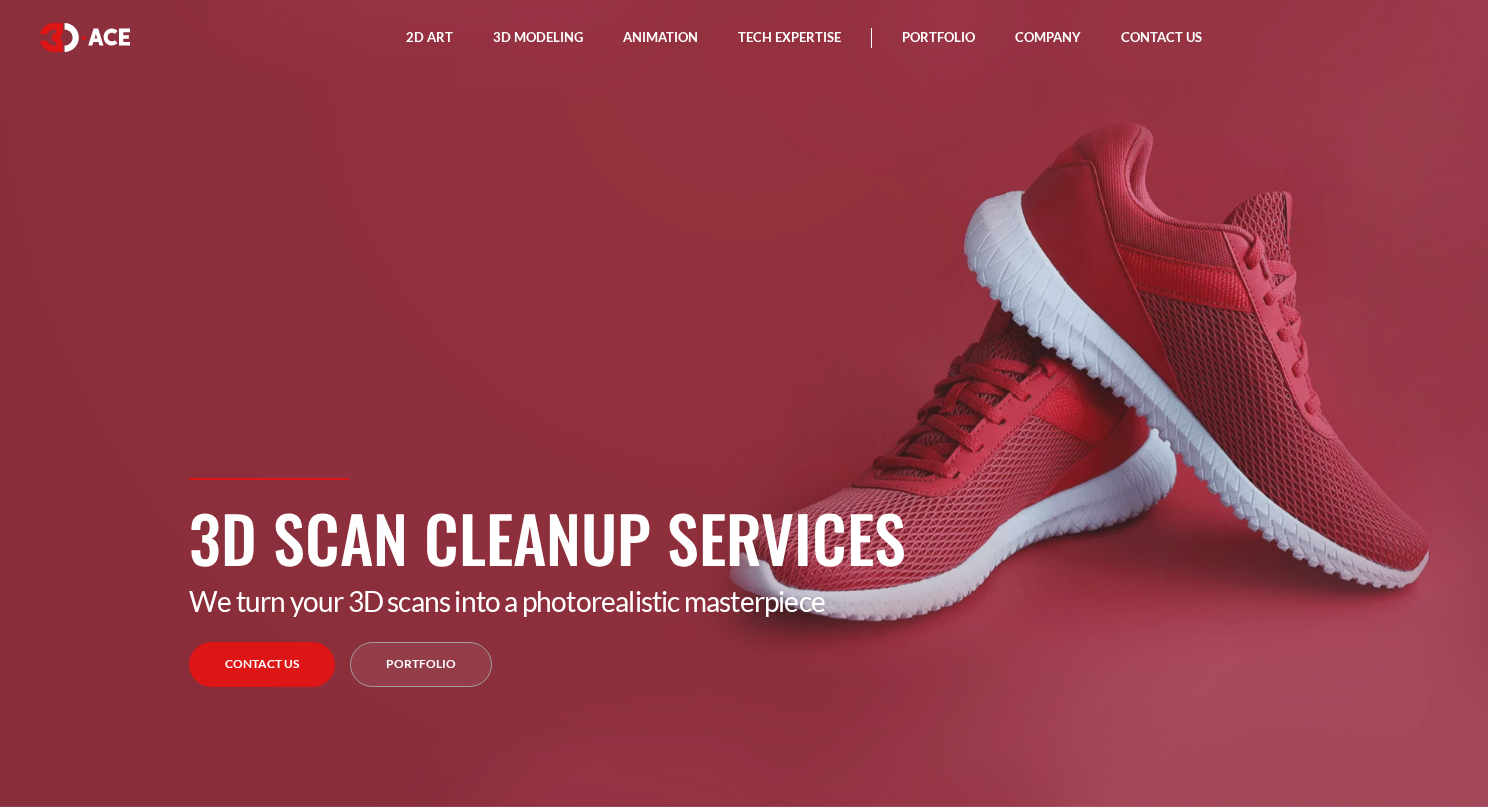 scroll, scrollTop: 0, scrollLeft: 0, axis: both 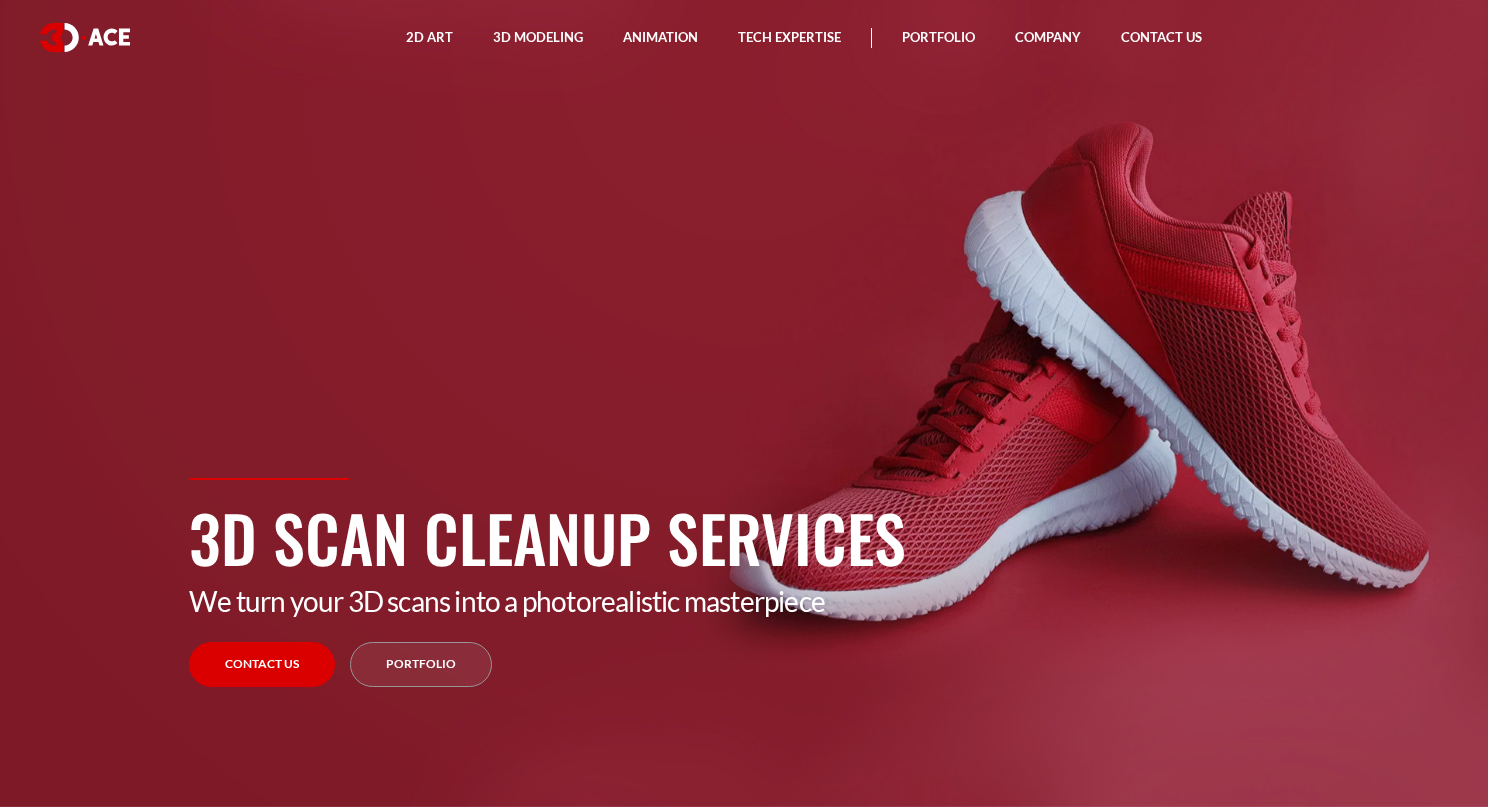 drag, startPoint x: 920, startPoint y: 532, endPoint x: 260, endPoint y: 509, distance: 660.40063 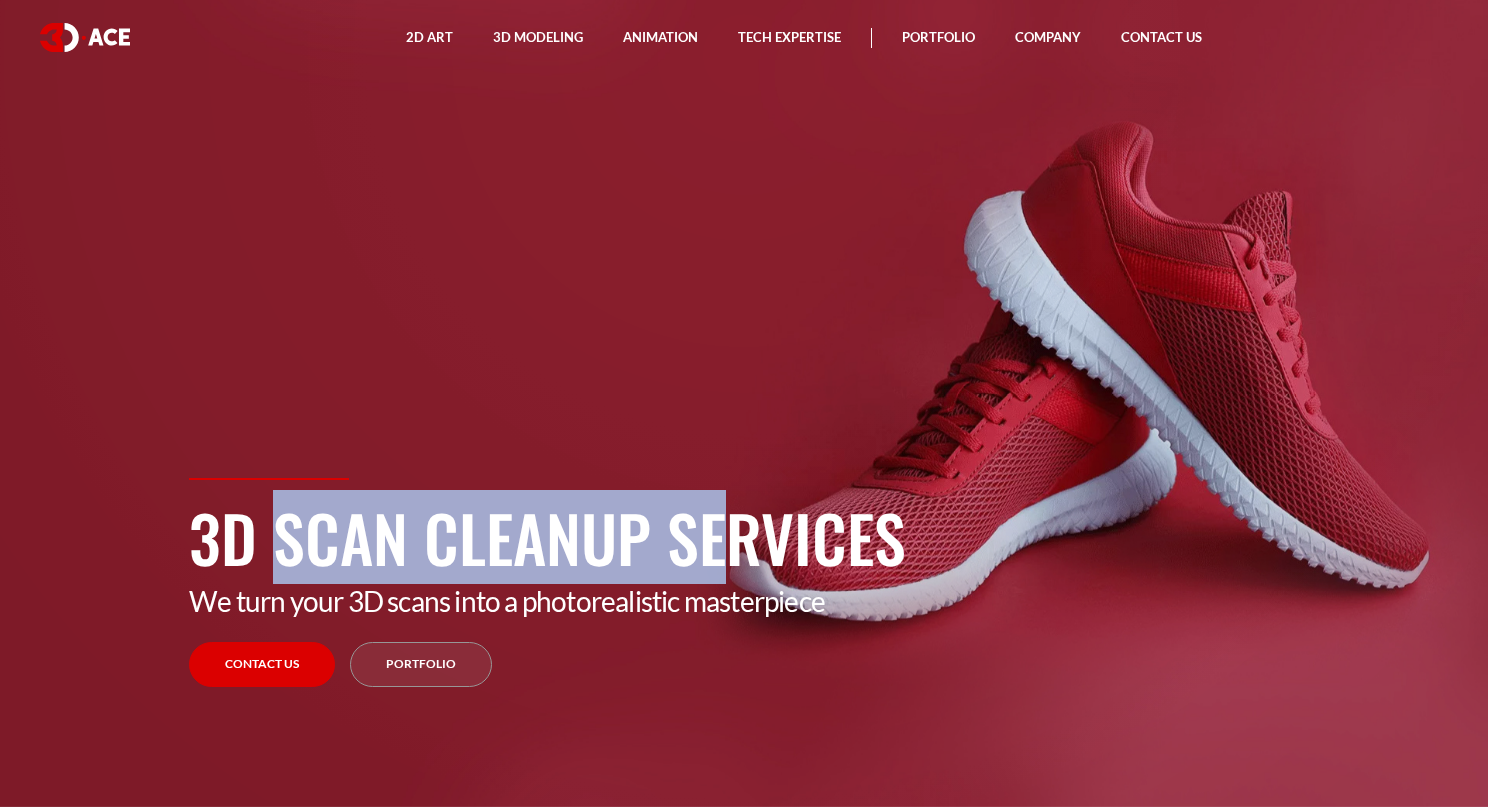 drag, startPoint x: 638, startPoint y: 534, endPoint x: 194, endPoint y: 529, distance: 444.02814 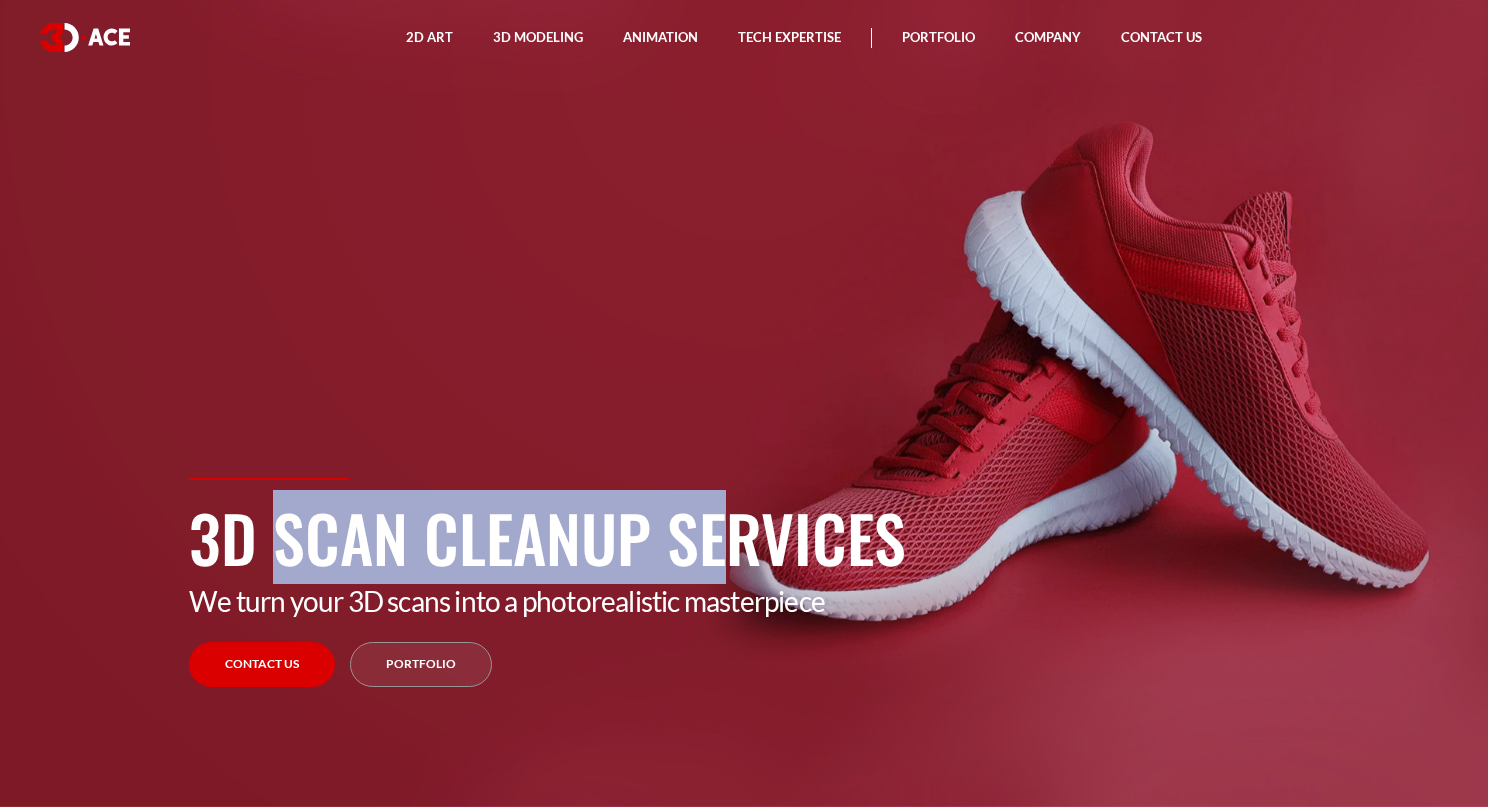 copy on "3D Scan Cleanup" 